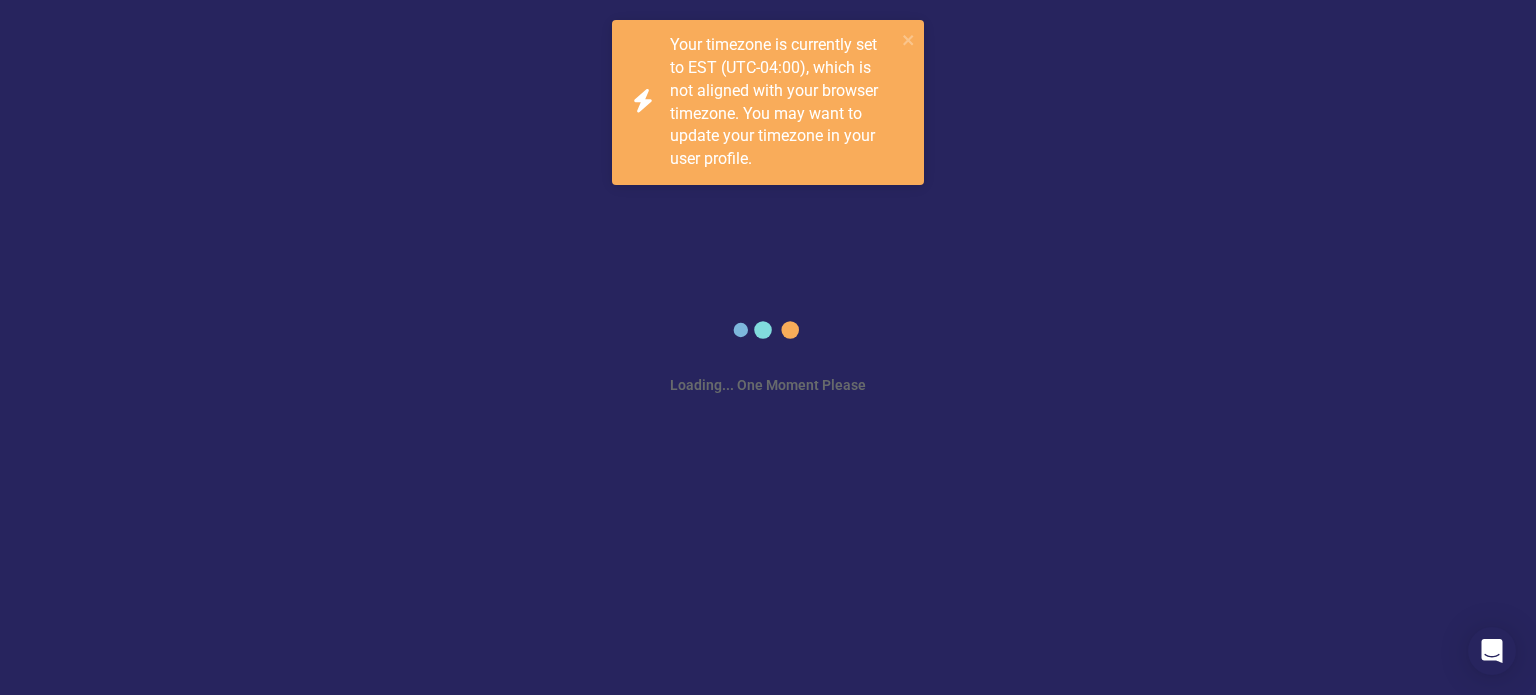 scroll, scrollTop: 0, scrollLeft: 0, axis: both 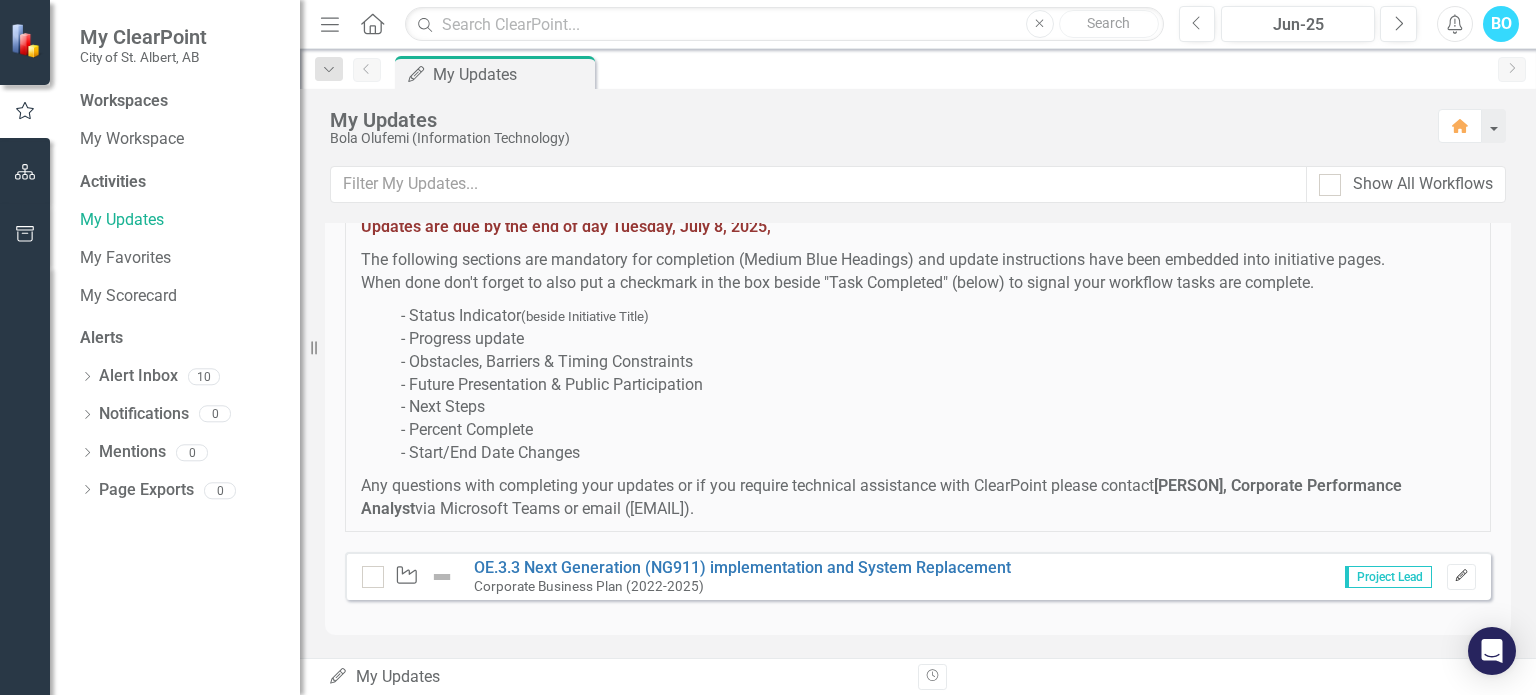 click on "Edit" at bounding box center [1461, 576] 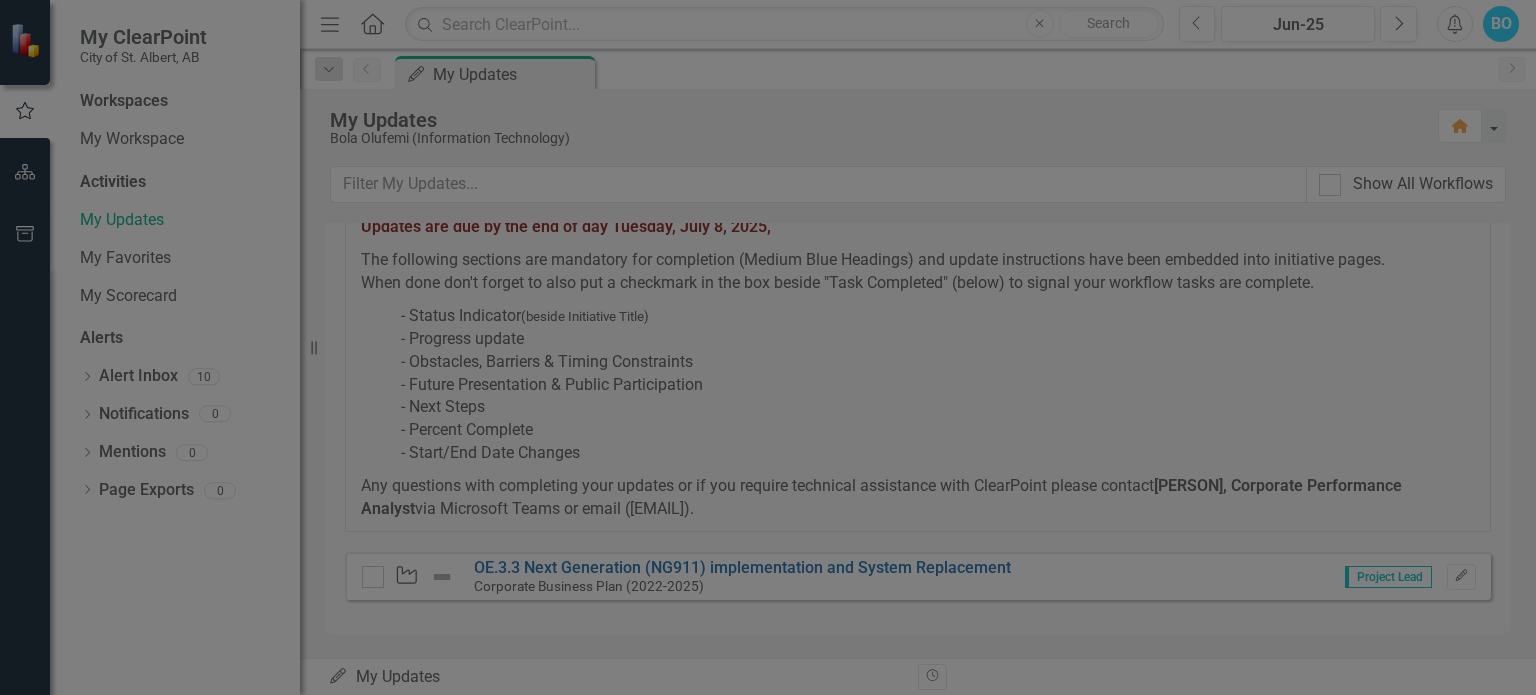 click on "Close" at bounding box center (1495, 25) 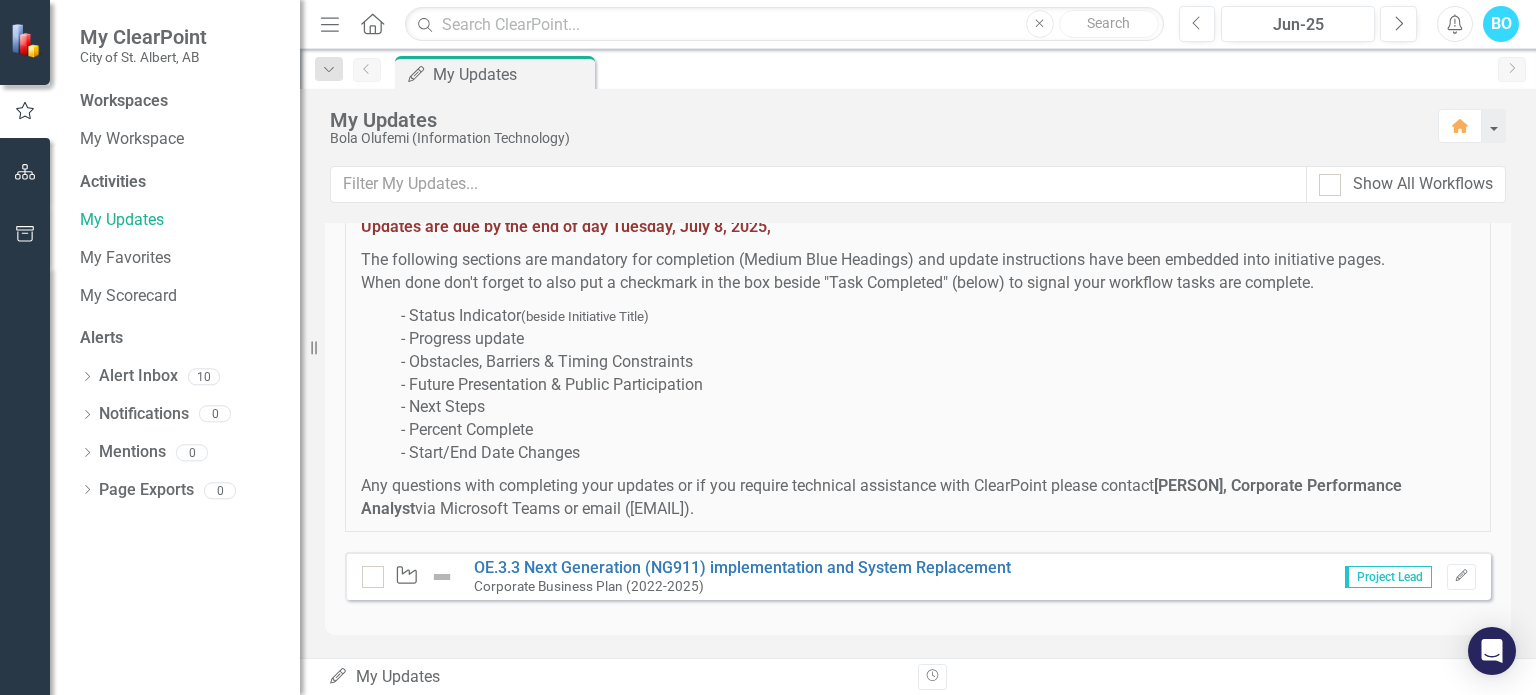 click on "My Updates" at bounding box center (338, 676) 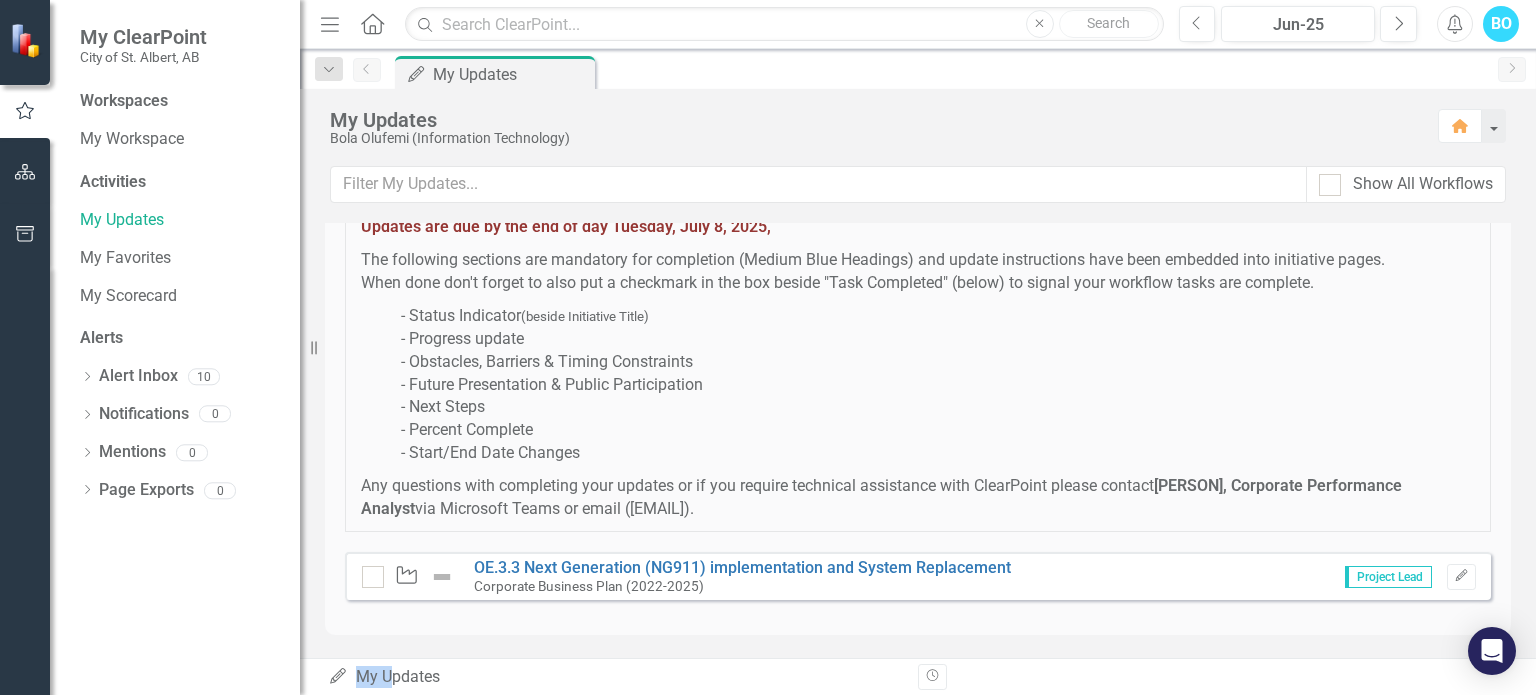 drag, startPoint x: 337, startPoint y: 677, endPoint x: 392, endPoint y: 667, distance: 55.9017 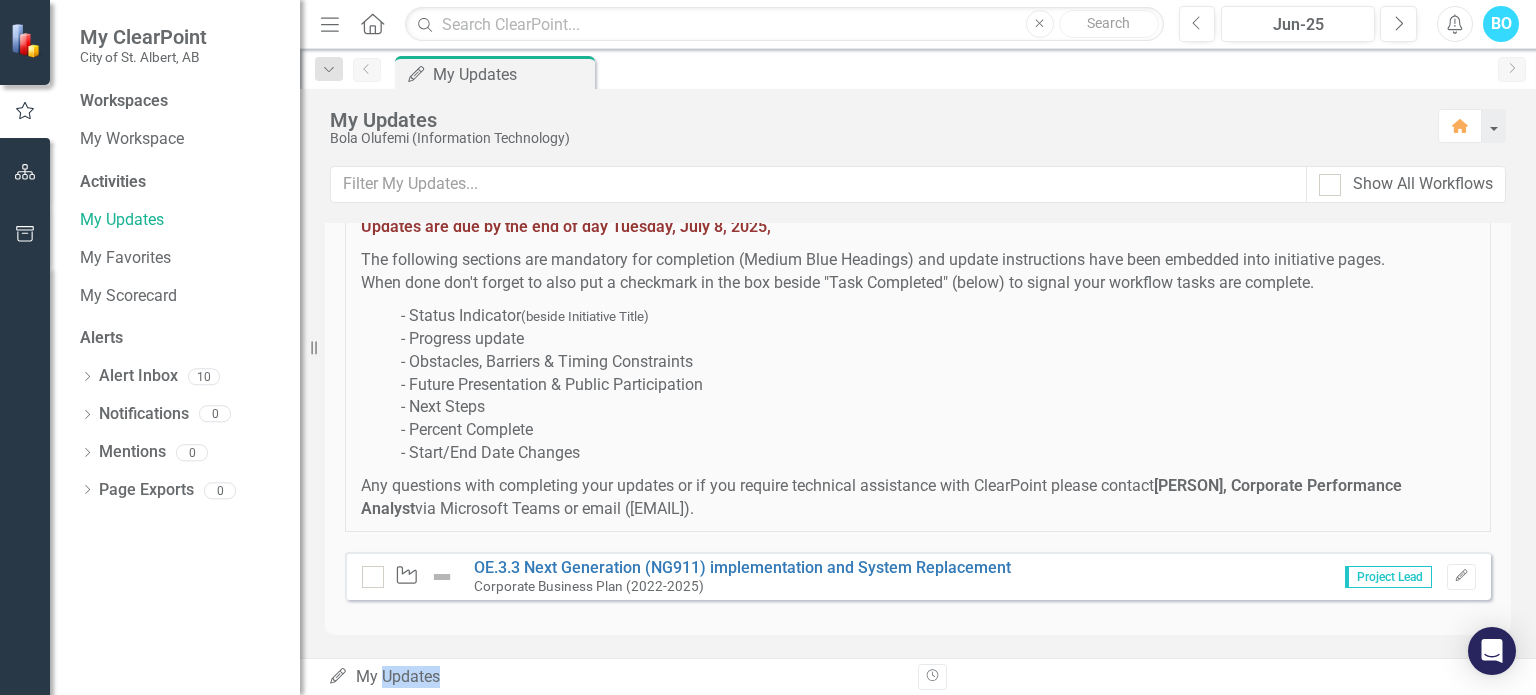 click on "My Updates My Updates" at bounding box center [615, 677] 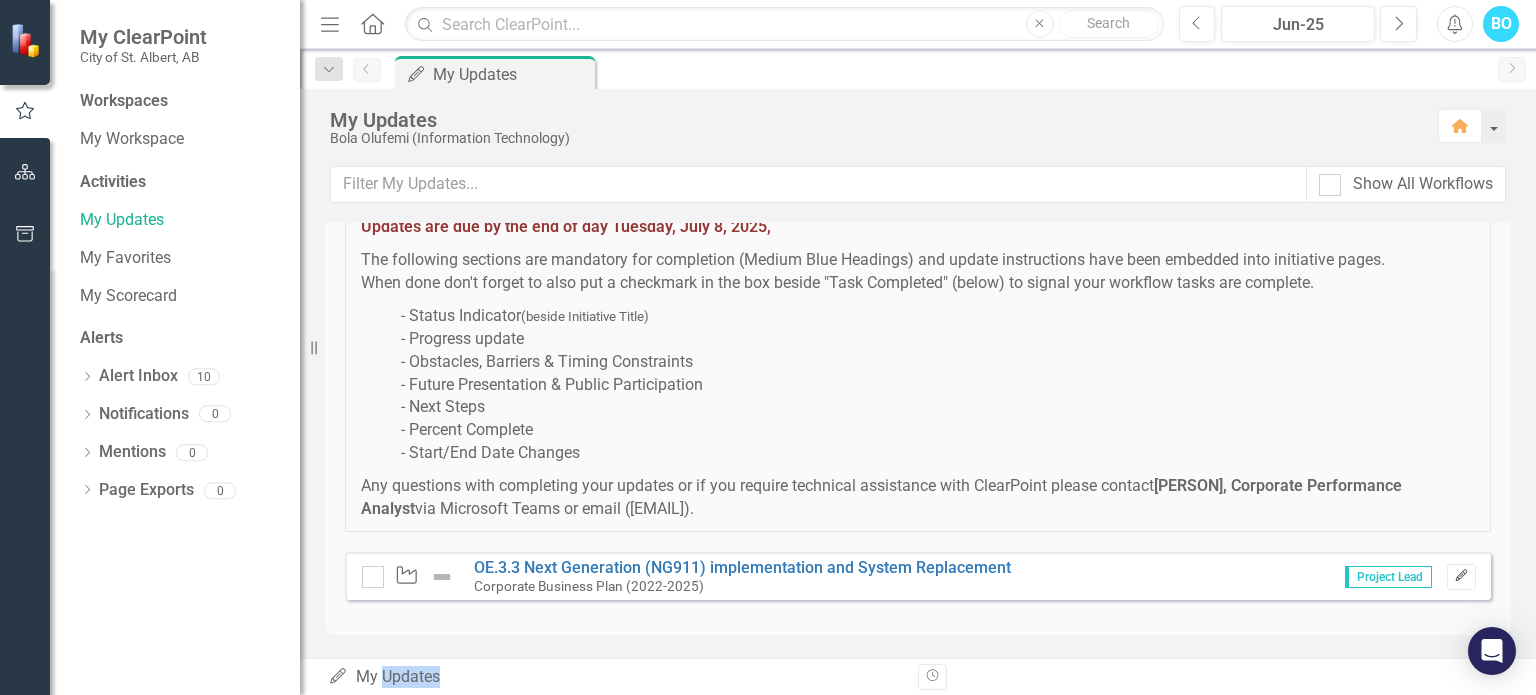 click on "Edit" at bounding box center (1461, 576) 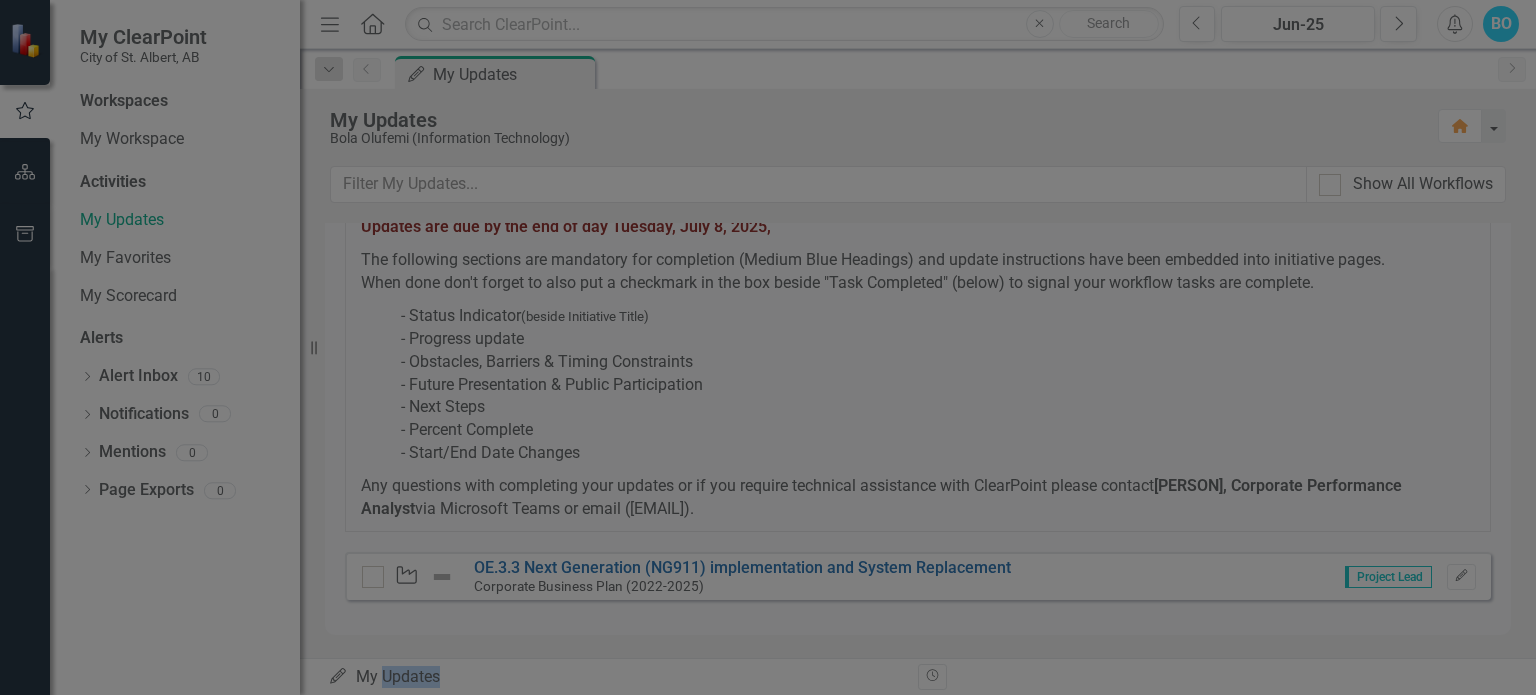 click on "0 %" at bounding box center (845, 202) 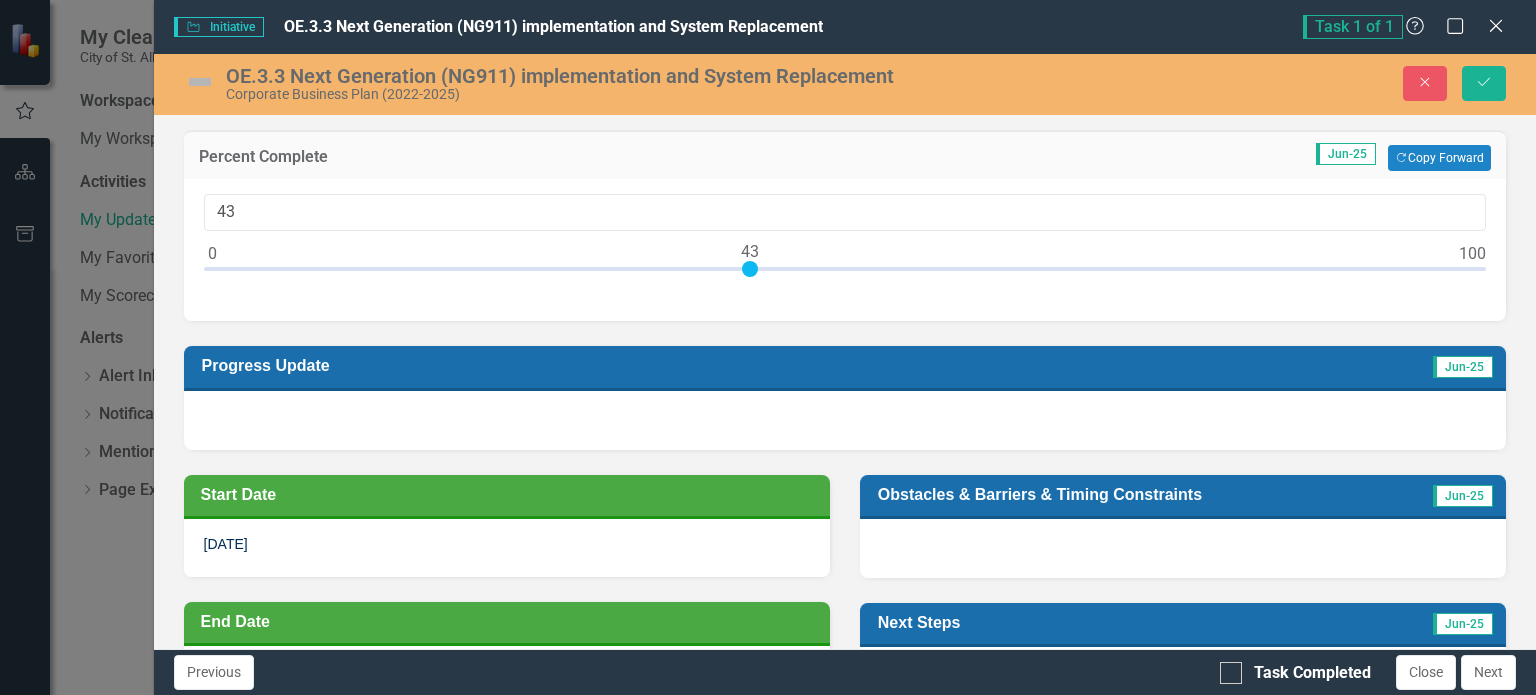 click at bounding box center (845, 273) 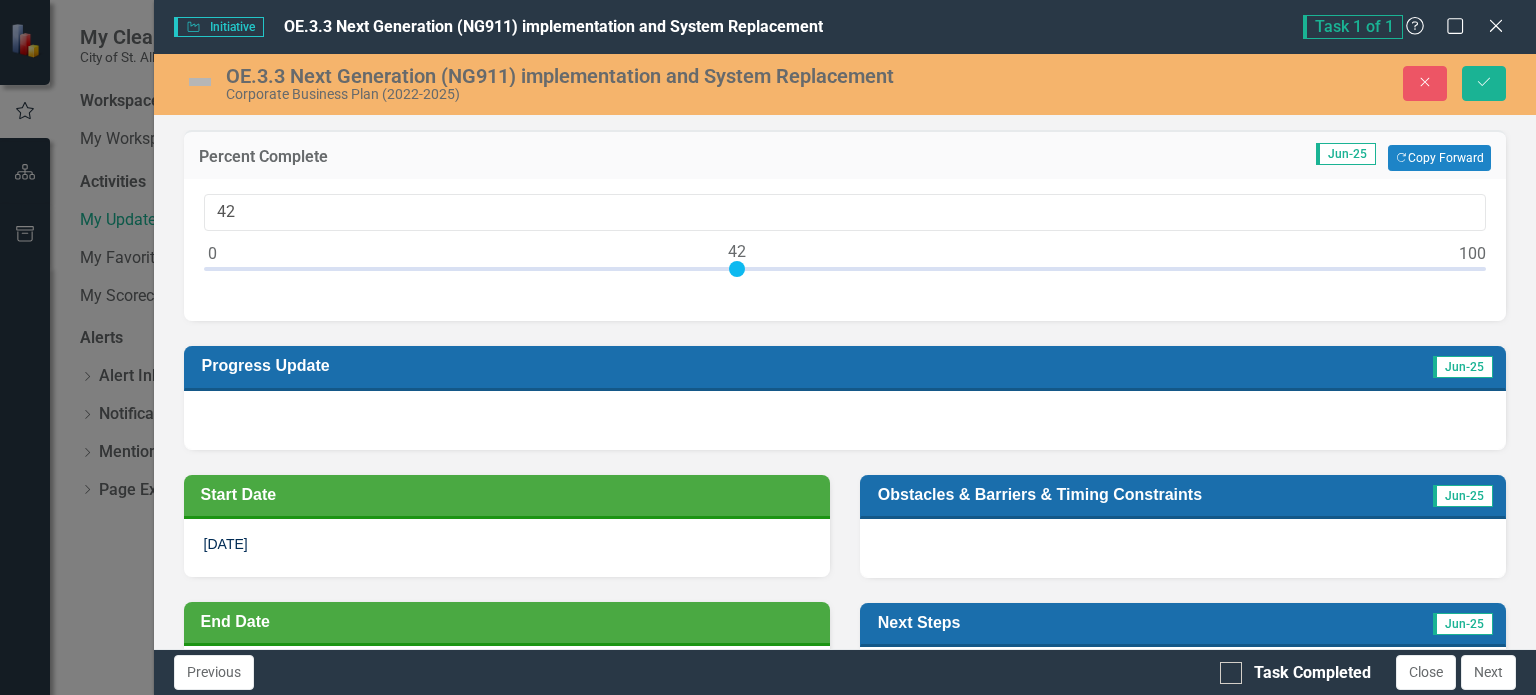 click at bounding box center (845, 273) 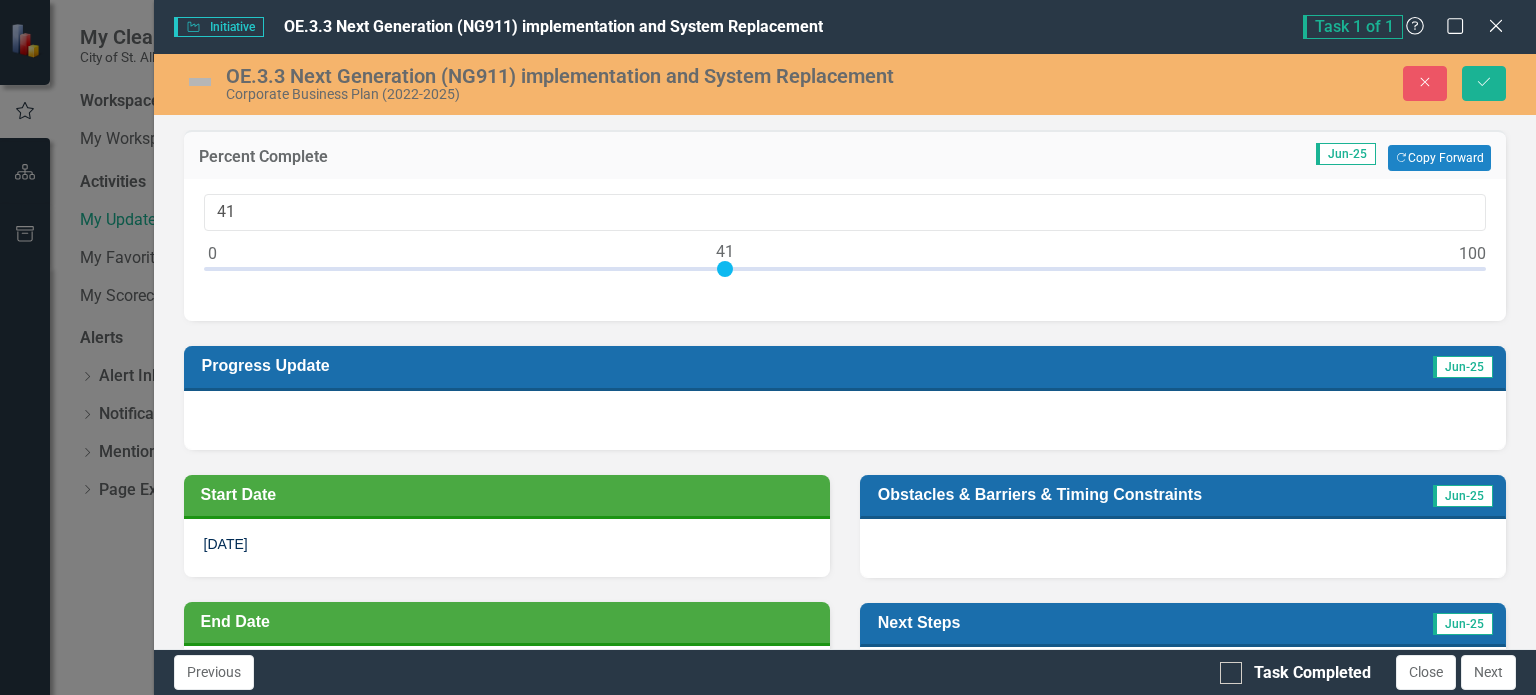 click at bounding box center [845, 273] 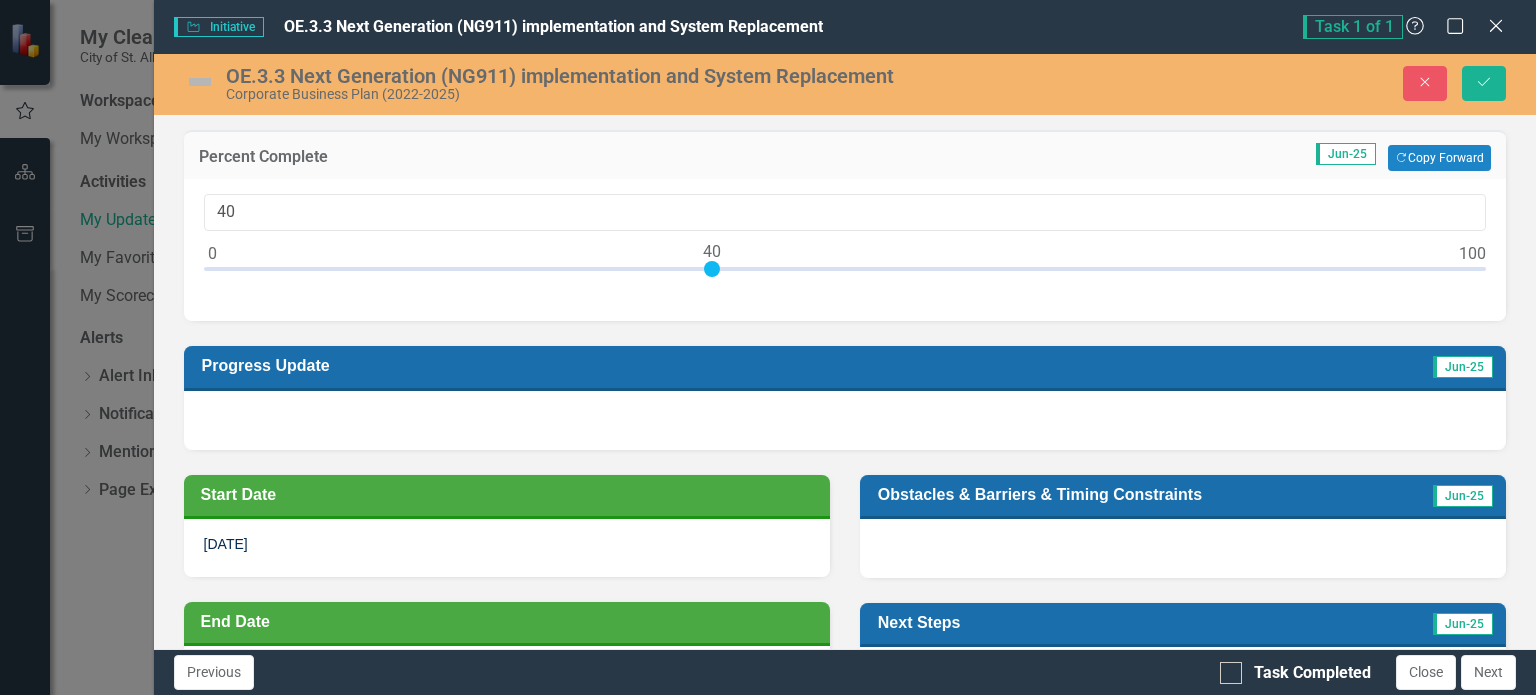 click at bounding box center [845, 273] 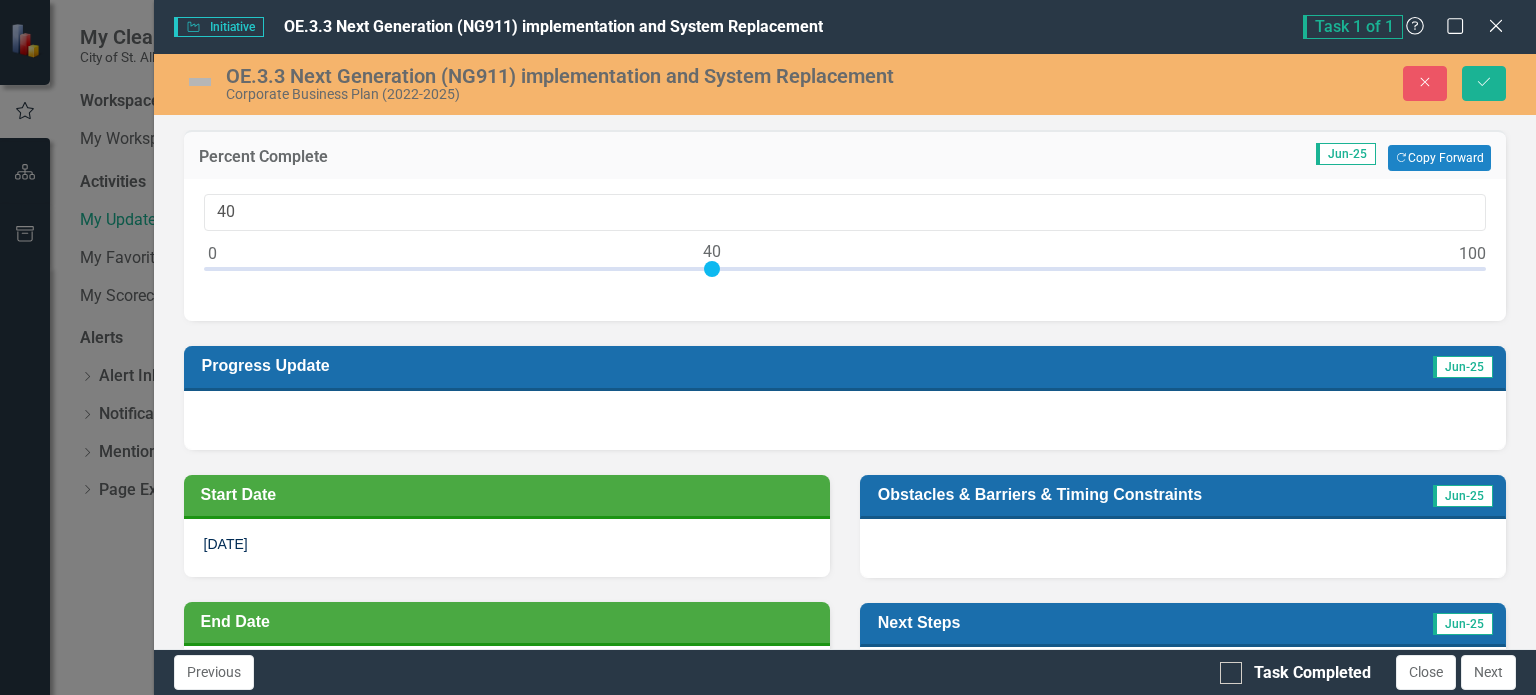 click on "40" at bounding box center (845, 250) 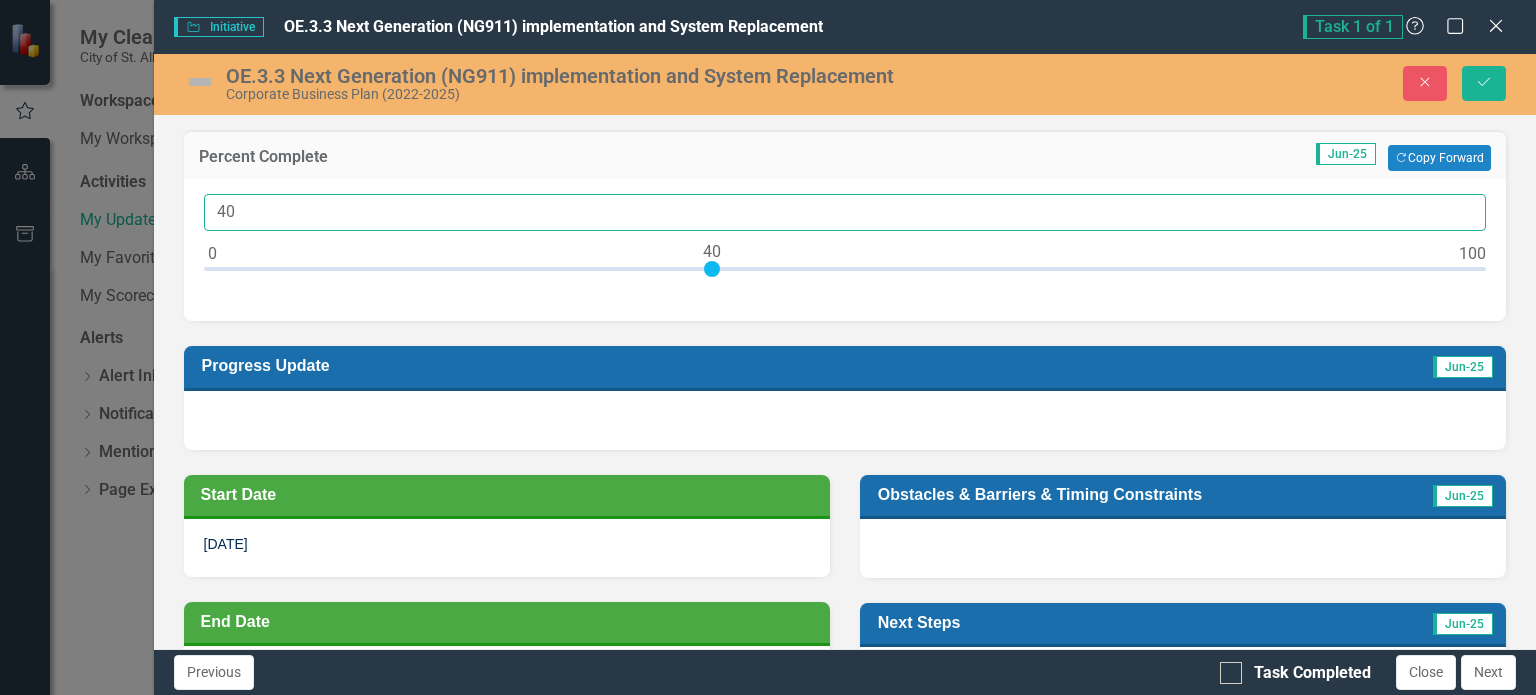 click on "40" at bounding box center [845, 212] 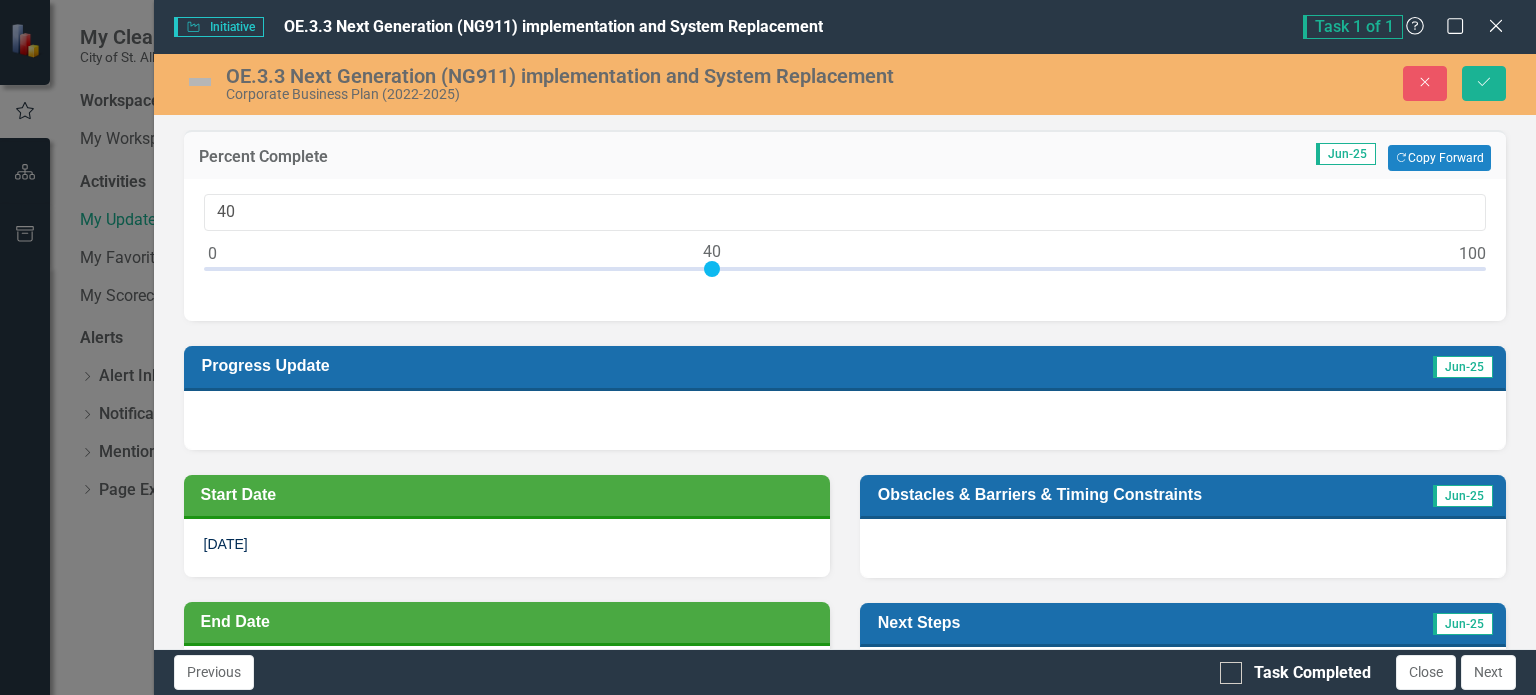 click on "Percent Complete Jun-25 Copy Forward  Copy Forward  40" at bounding box center [845, 213] 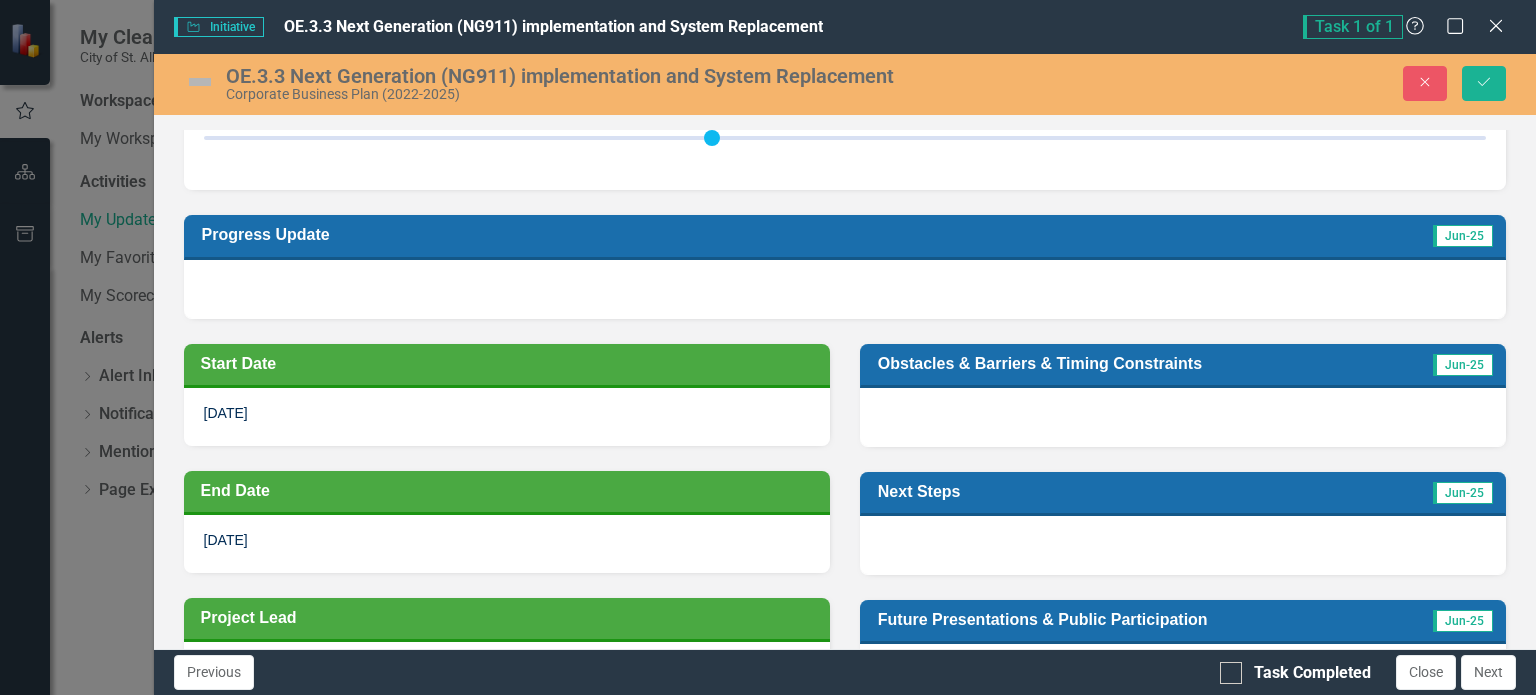scroll, scrollTop: 104, scrollLeft: 0, axis: vertical 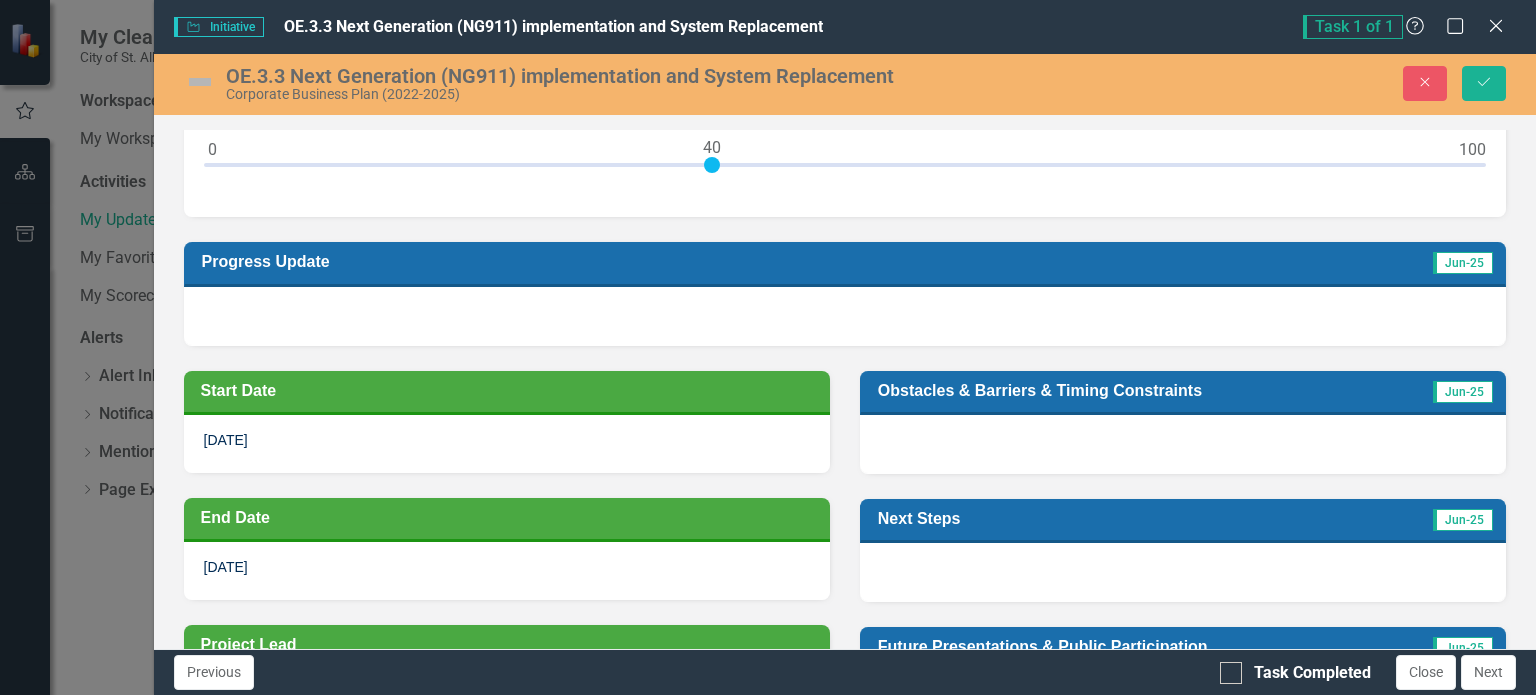 click at bounding box center (845, 316) 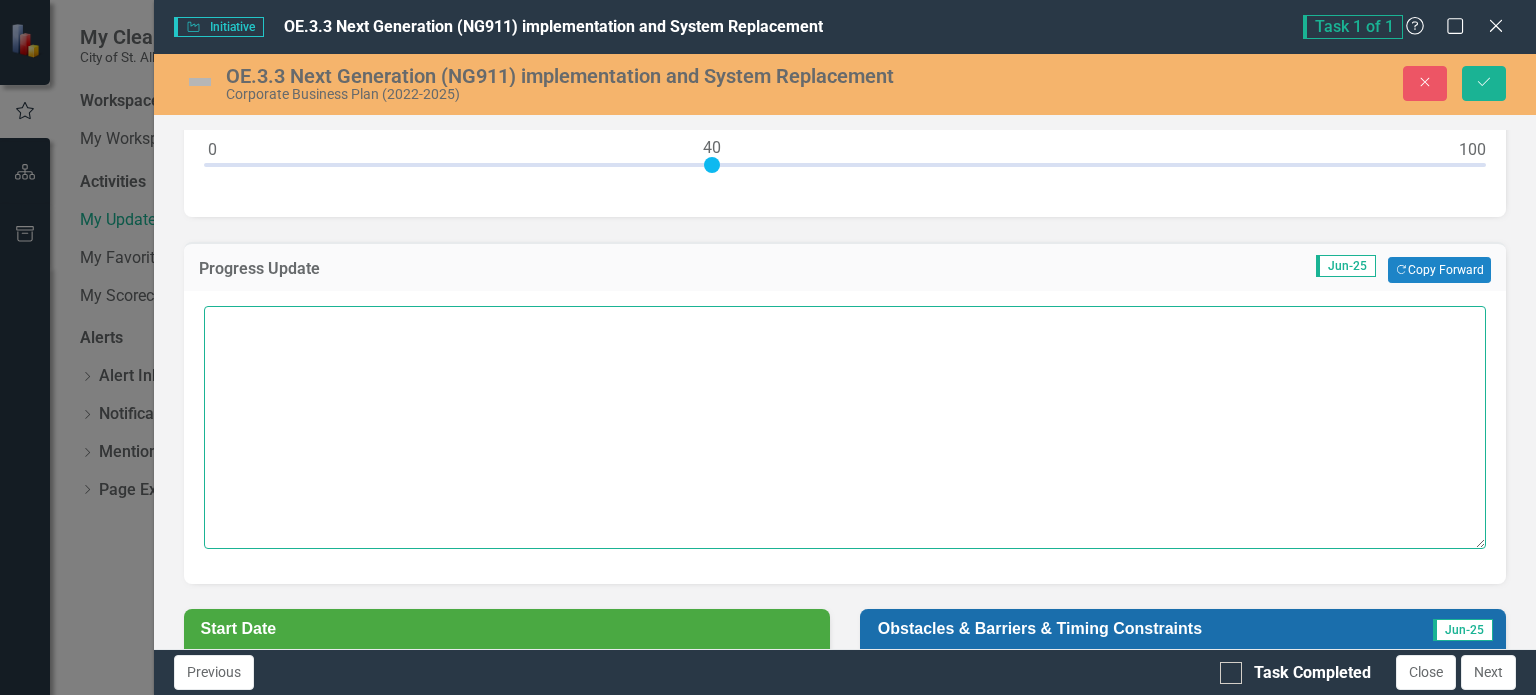click at bounding box center (845, 427) 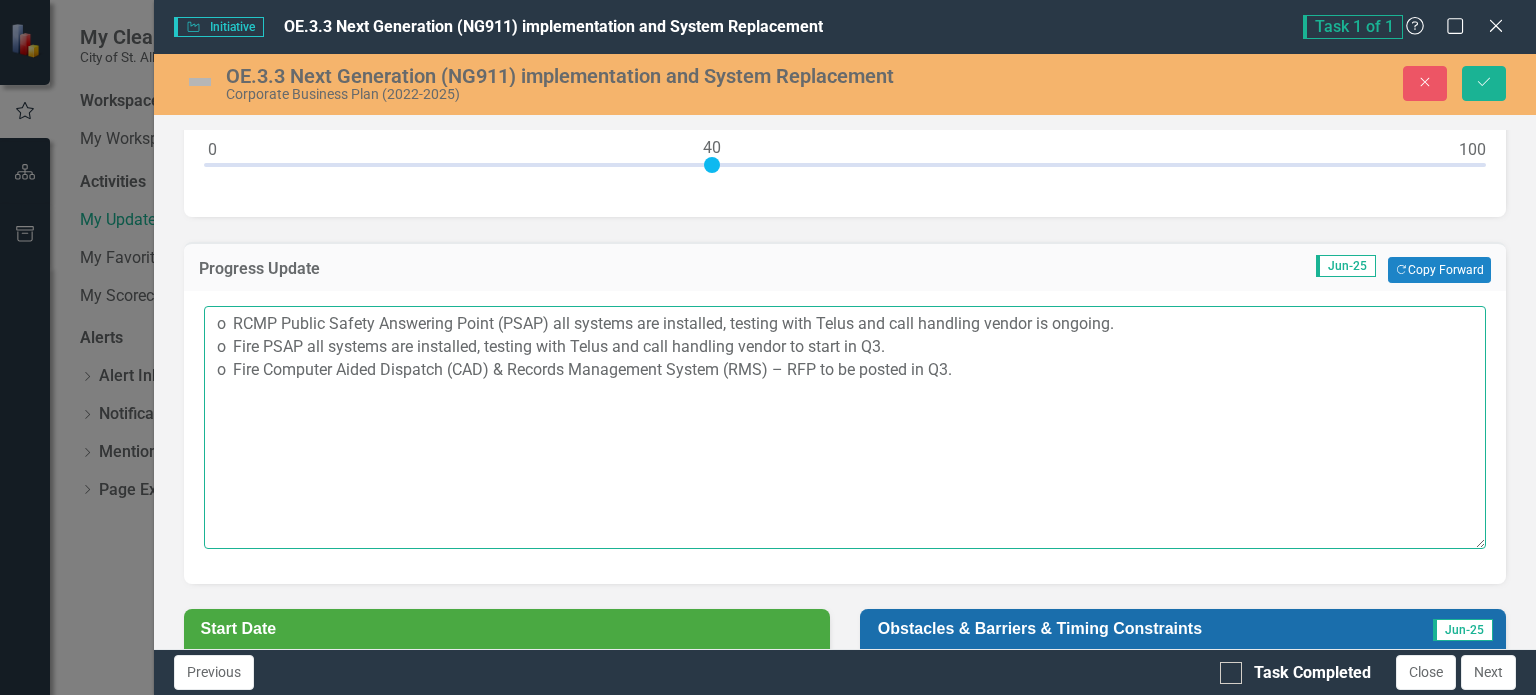 click on "o	RCMP Public Safety Answering Point (PSAP) all systems are installed, testing with Telus and call handling vendor is ongoing.
o	Fire PSAP all systems are installed, testing with Telus and call handling vendor to start in Q3.
o	Fire Computer Aided Dispatch (CAD) & Records Management System (RMS) – RFP to be posted in Q3." at bounding box center [845, 427] 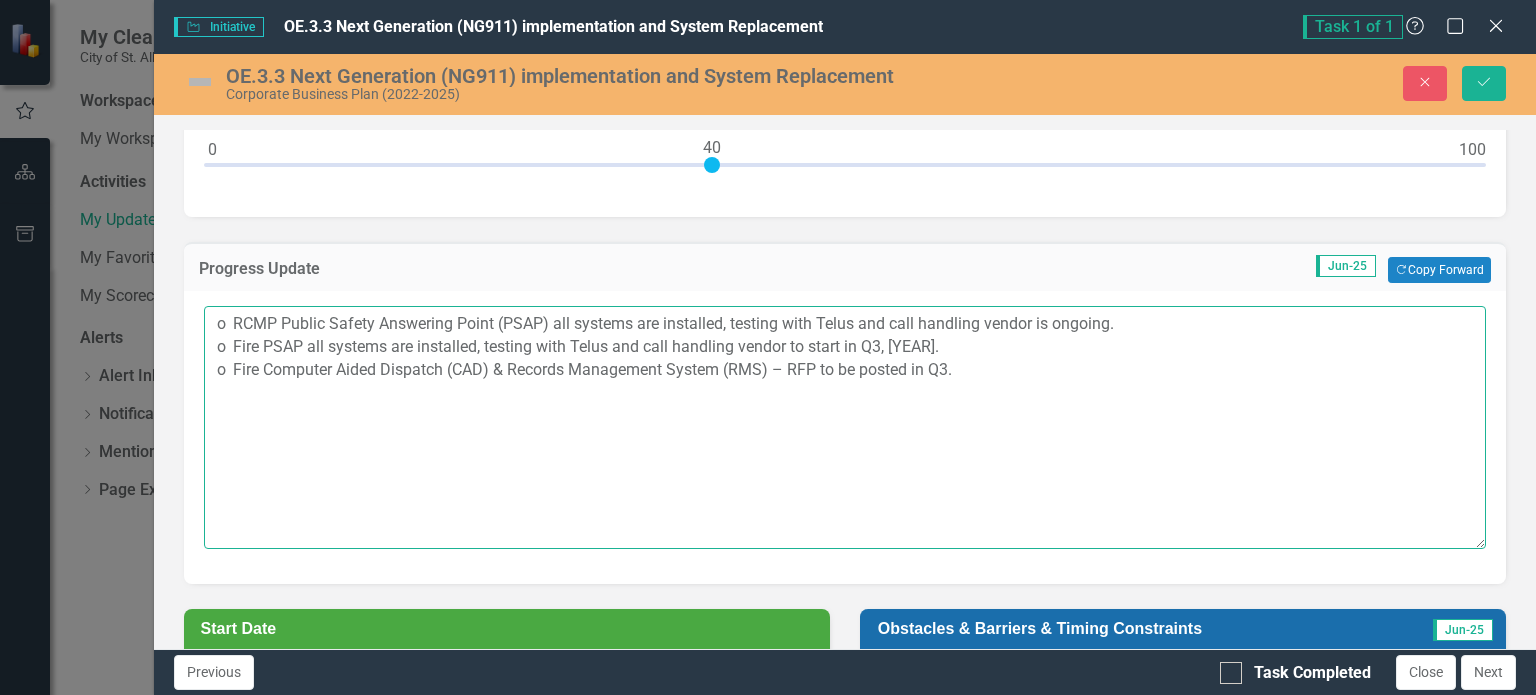 click on "o	RCMP Public Safety Answering Point (PSAP) all systems are installed, testing with Telus and call handling vendor is ongoing.
o	Fire PSAP all systems are installed, testing with Telus and call handling vendor to start in Q3, [YEAR].
o	Fire Computer Aided Dispatch (CAD) & Records Management System (RMS) – RFP to be posted in Q3." at bounding box center [845, 427] 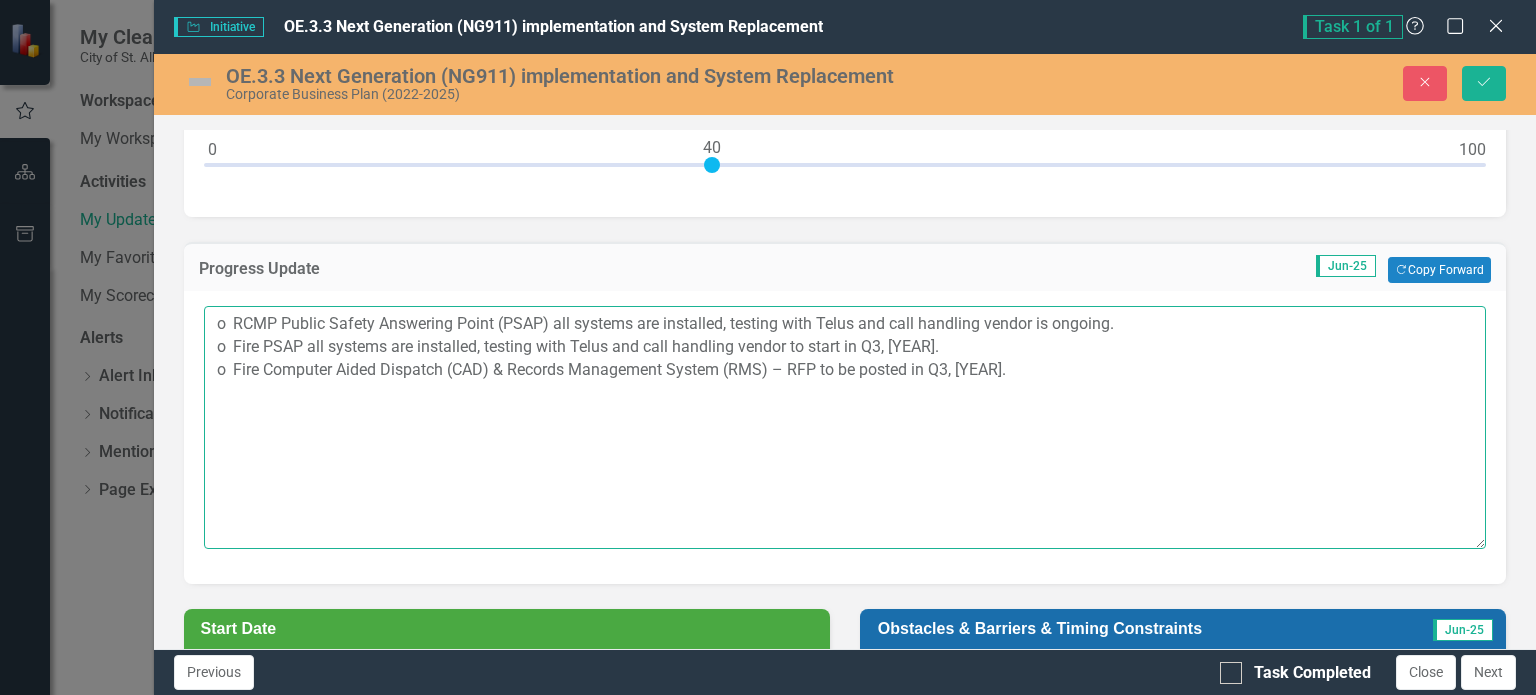 click on "o	RCMP Public Safety Answering Point (PSAP) all systems are installed, testing with Telus and call handling vendor is ongoing.
o	Fire PSAP all systems are installed, testing with Telus and call handling vendor to start in Q3, [YEAR].
o	Fire Computer Aided Dispatch (CAD) & Records Management System (RMS) – RFP to be posted in Q3, [YEAR]." at bounding box center (845, 427) 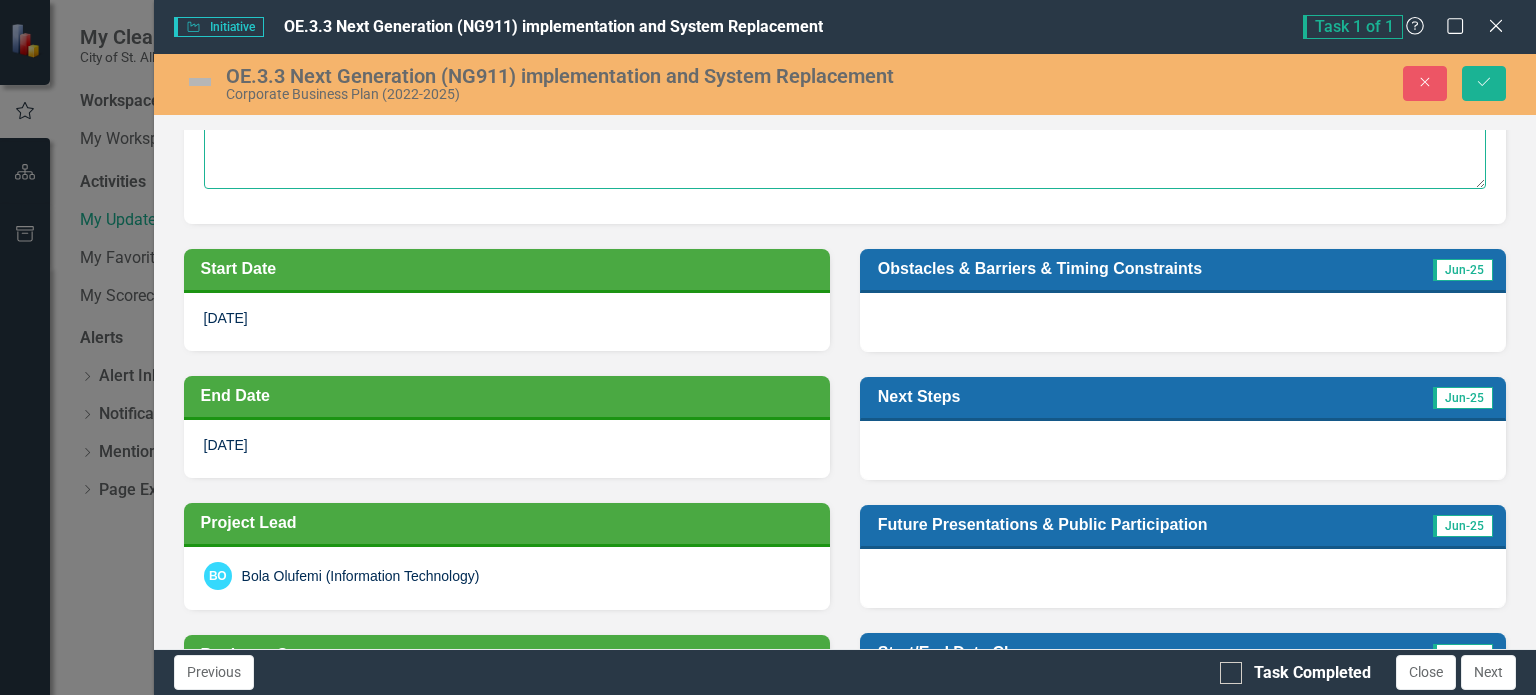 scroll, scrollTop: 464, scrollLeft: 0, axis: vertical 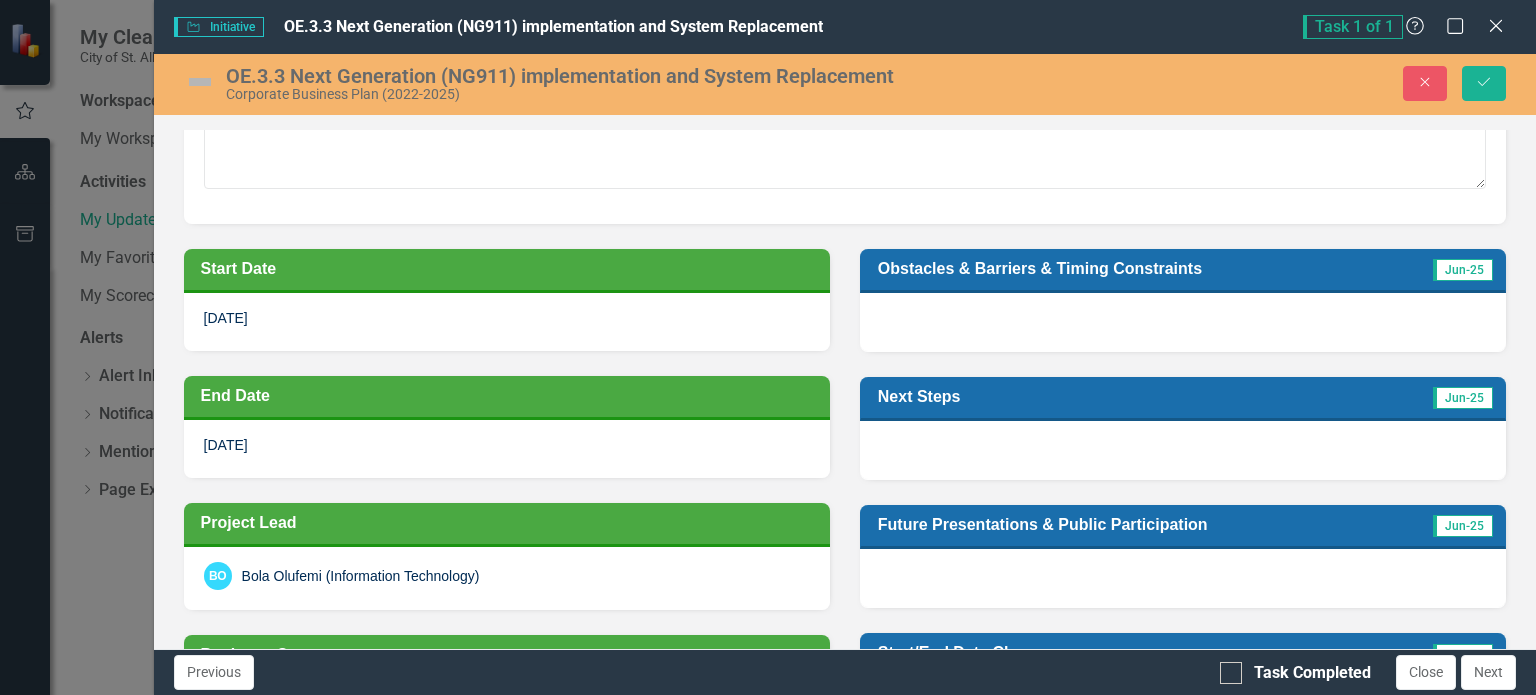 click at bounding box center [1183, 322] 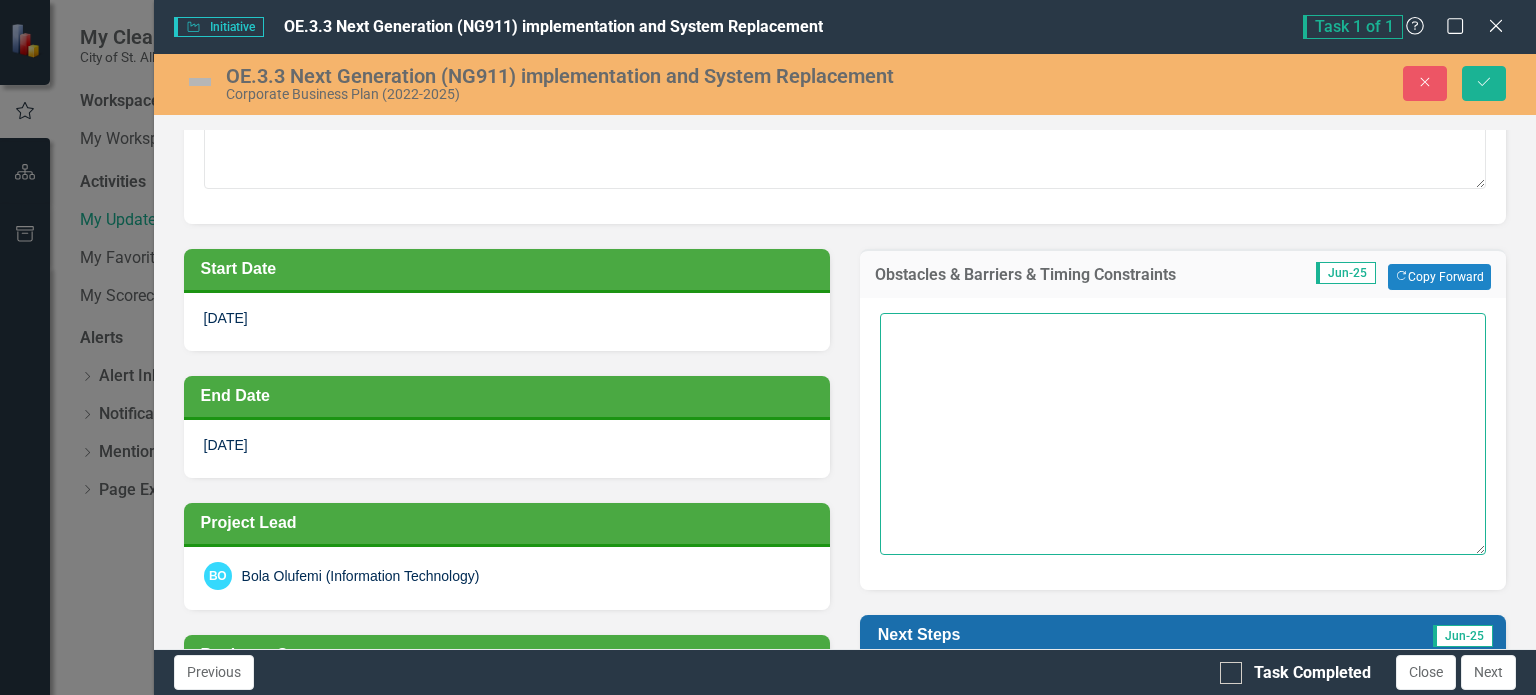 click at bounding box center [1183, 434] 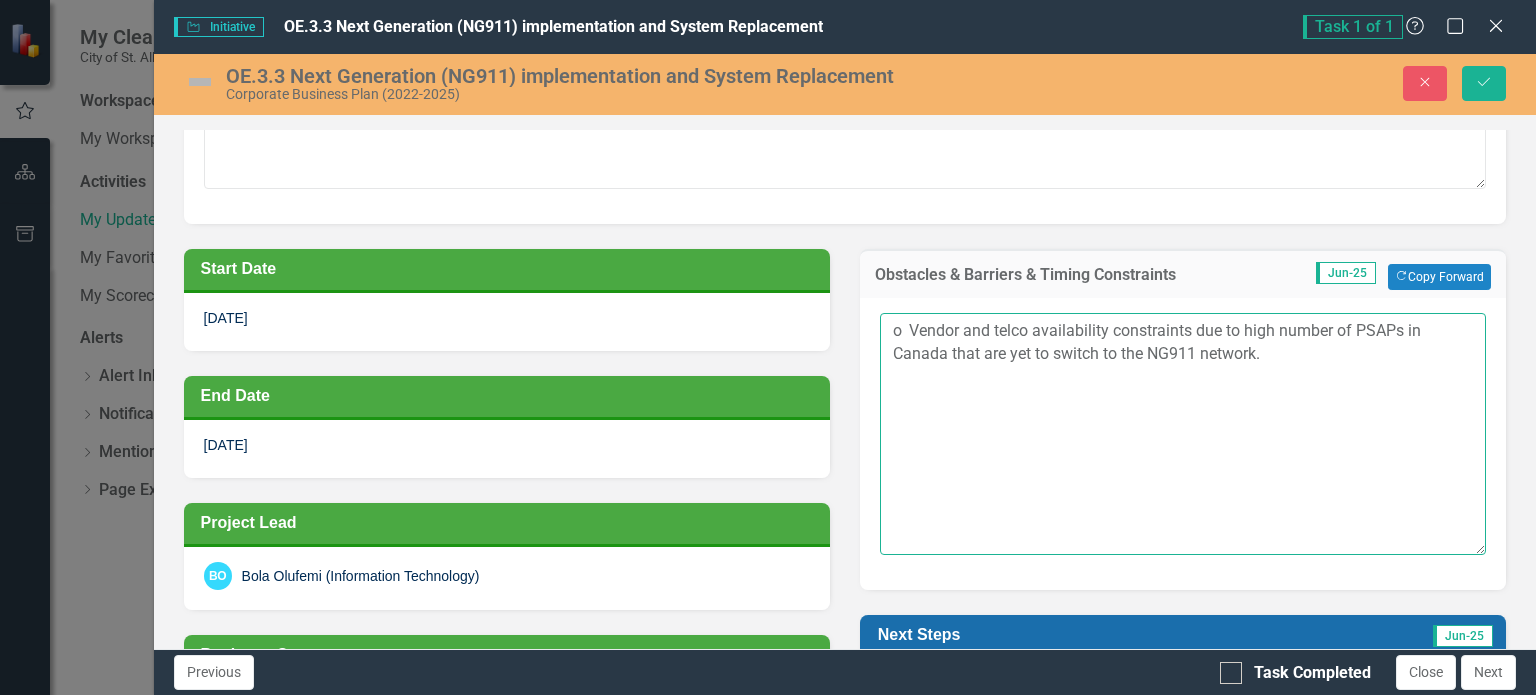 type on "o	Vendor and telco availability constraints due to high number of PSAPs in Canada that are yet to switch to the NG911 network." 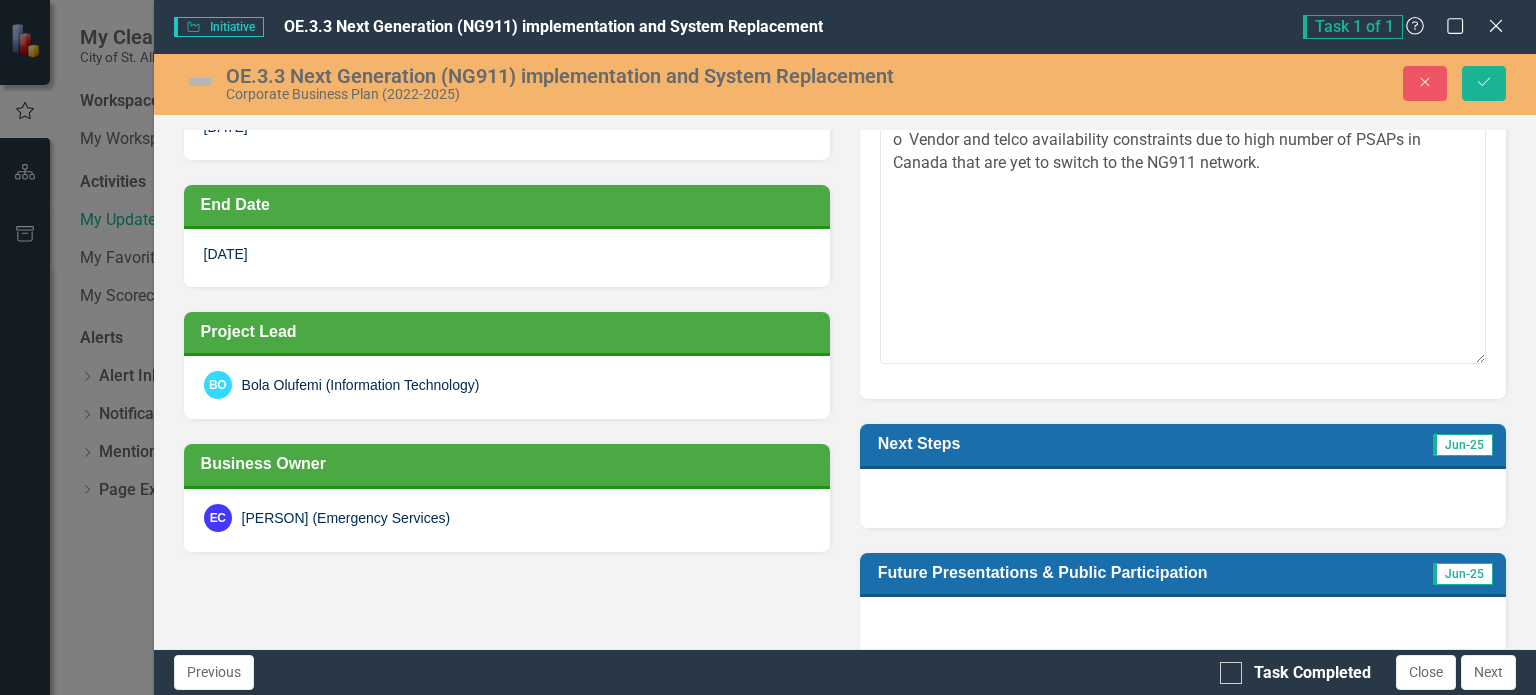 scroll, scrollTop: 660, scrollLeft: 0, axis: vertical 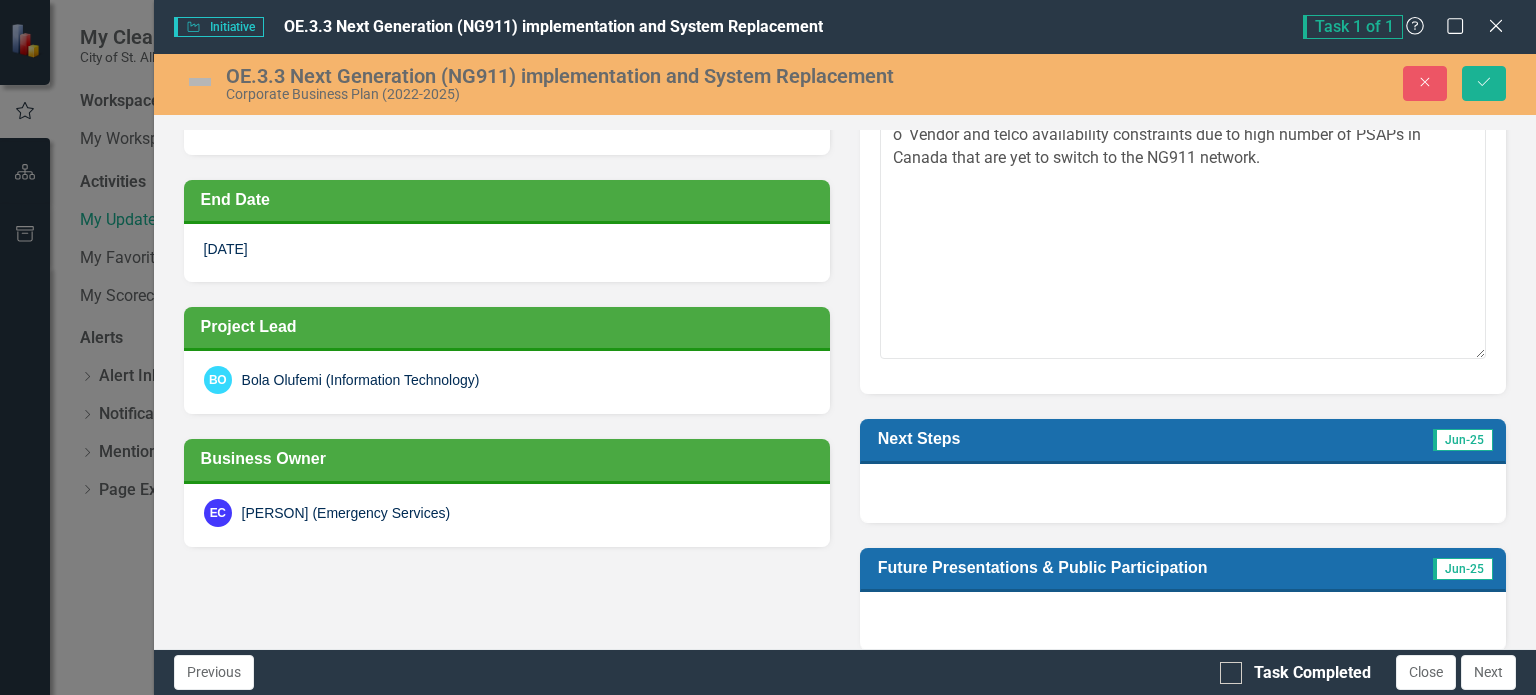 click at bounding box center (1183, 493) 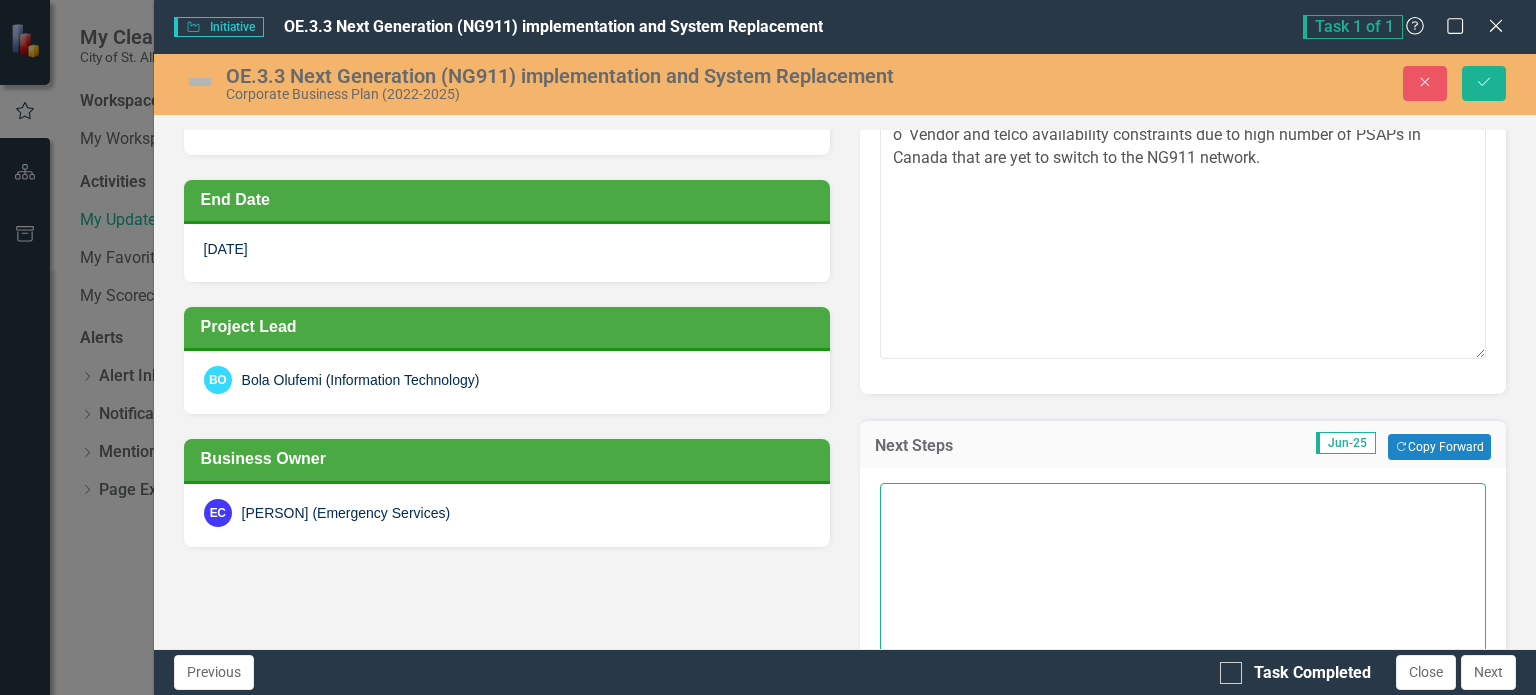 click at bounding box center [1183, 604] 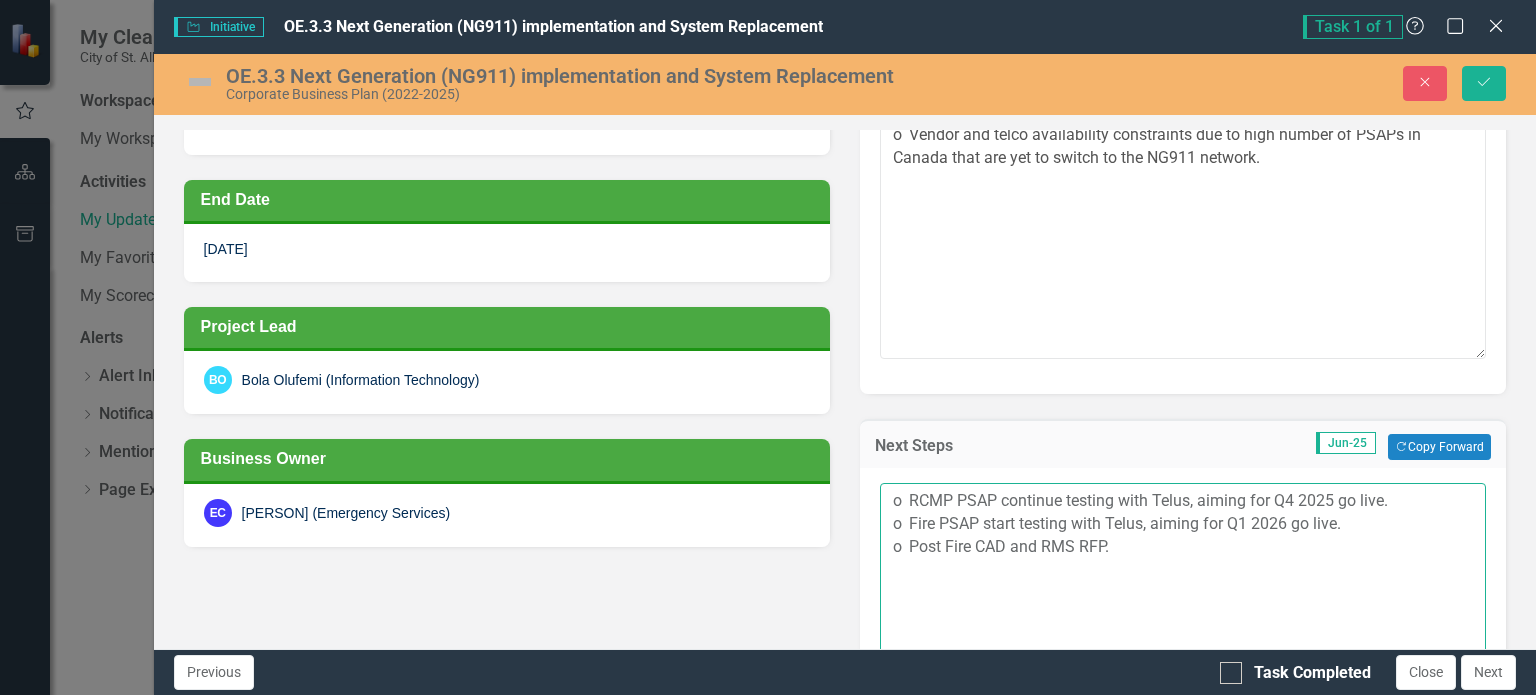 click on "o	RCMP PSAP continue testing with Telus, aiming for Q4 2025 go live.
o	Fire PSAP start testing with Telus, aiming for Q1 2026 go live.
o	Post Fire CAD and RMS RFP." at bounding box center [1183, 604] 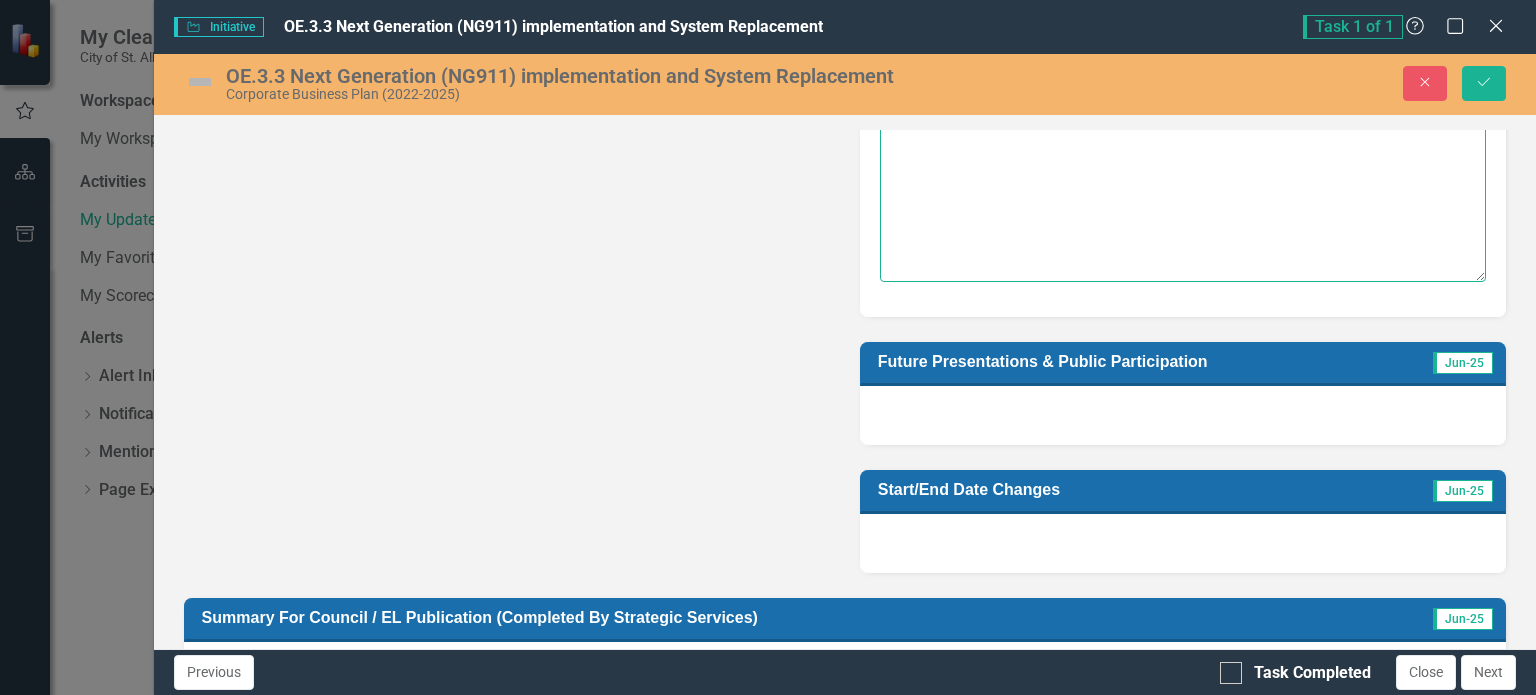 scroll, scrollTop: 1104, scrollLeft: 0, axis: vertical 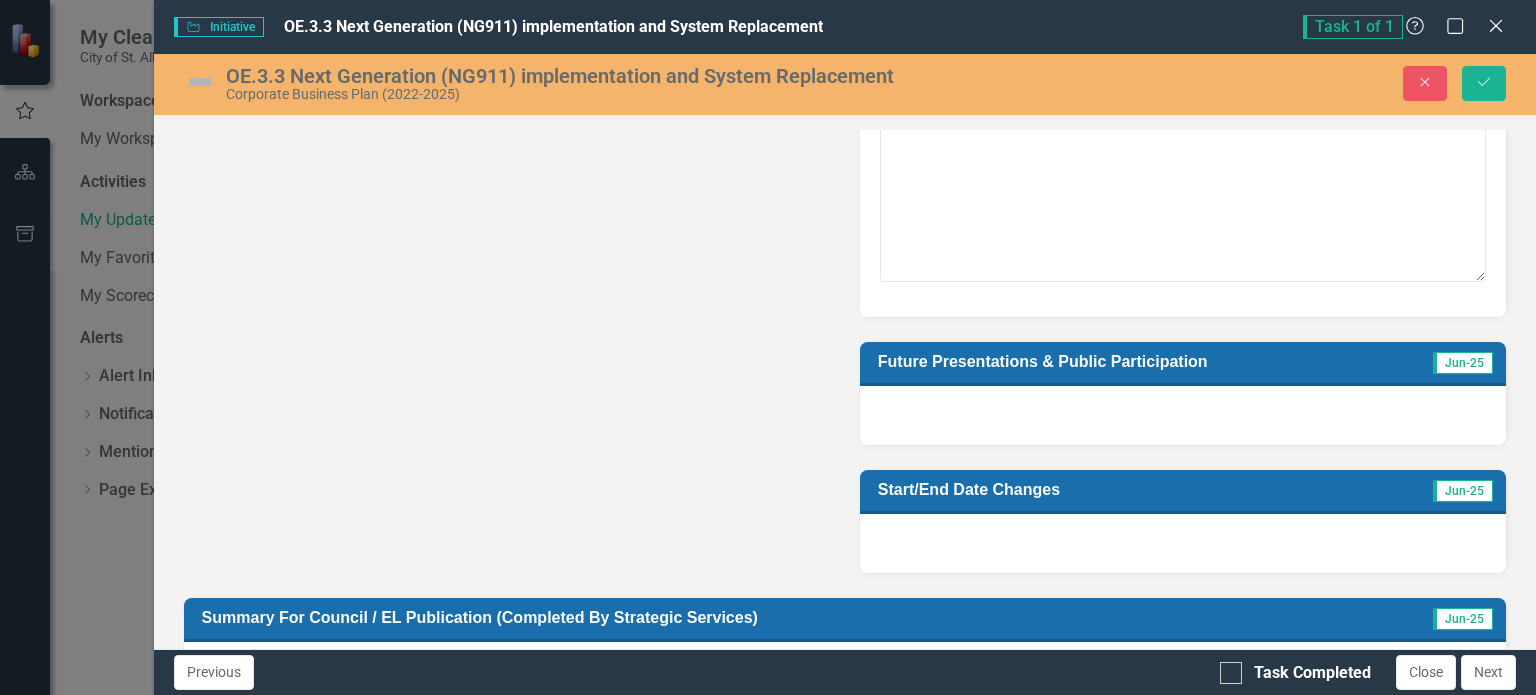 click at bounding box center (1183, 415) 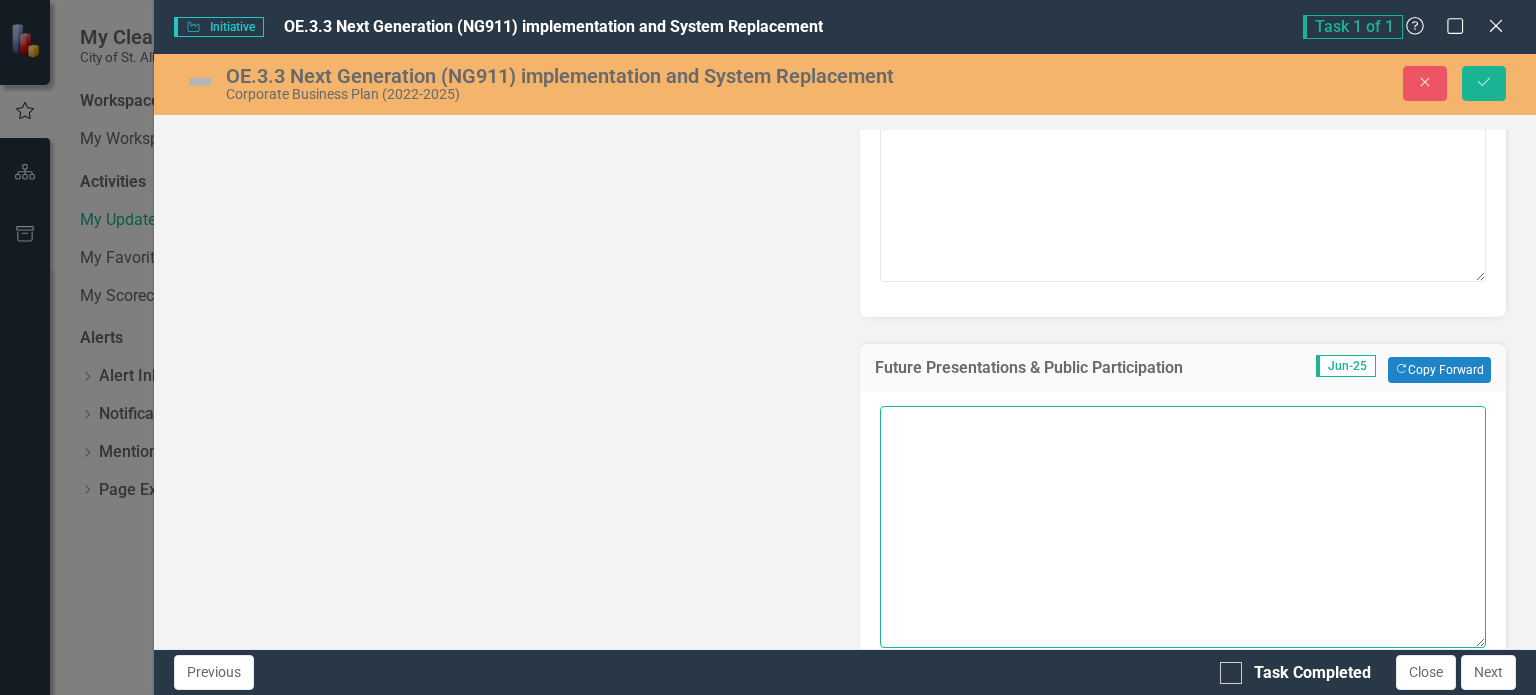 click at bounding box center (1183, 527) 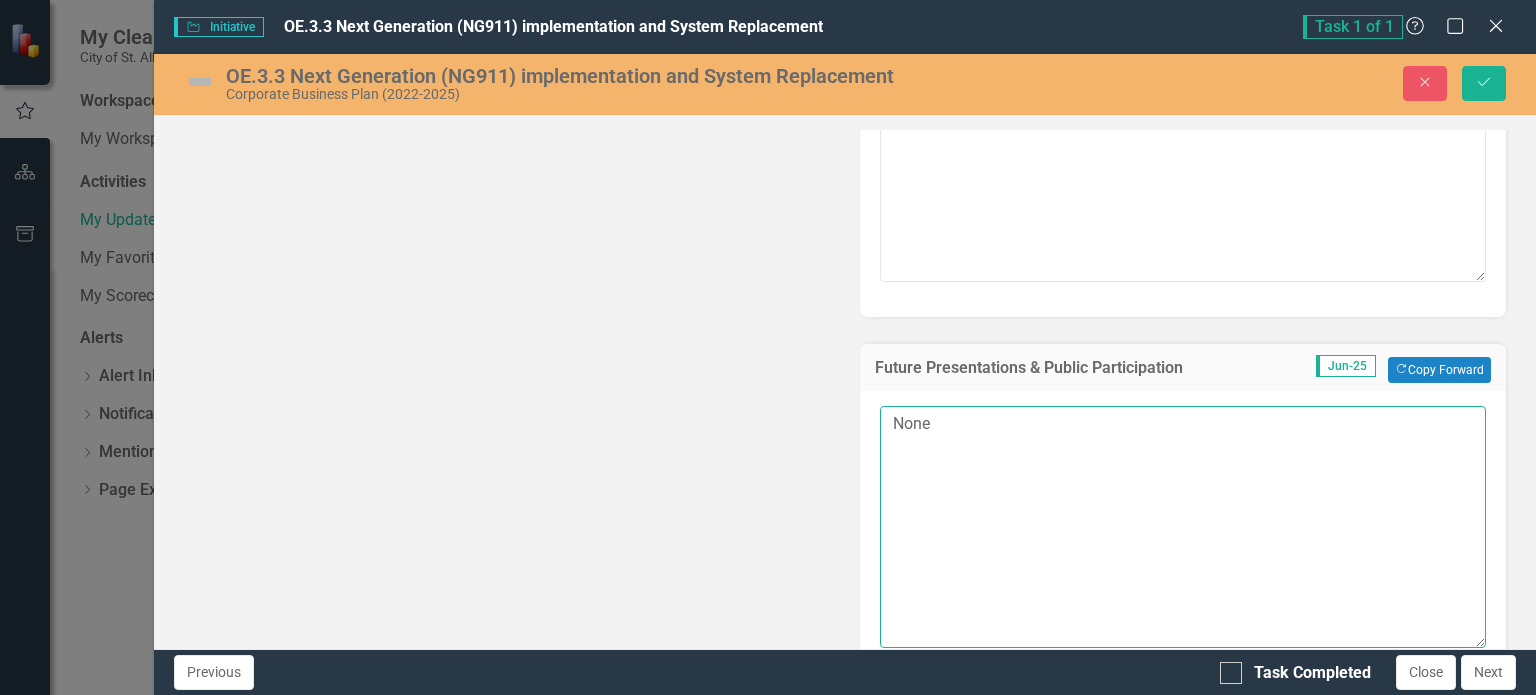 type on "None" 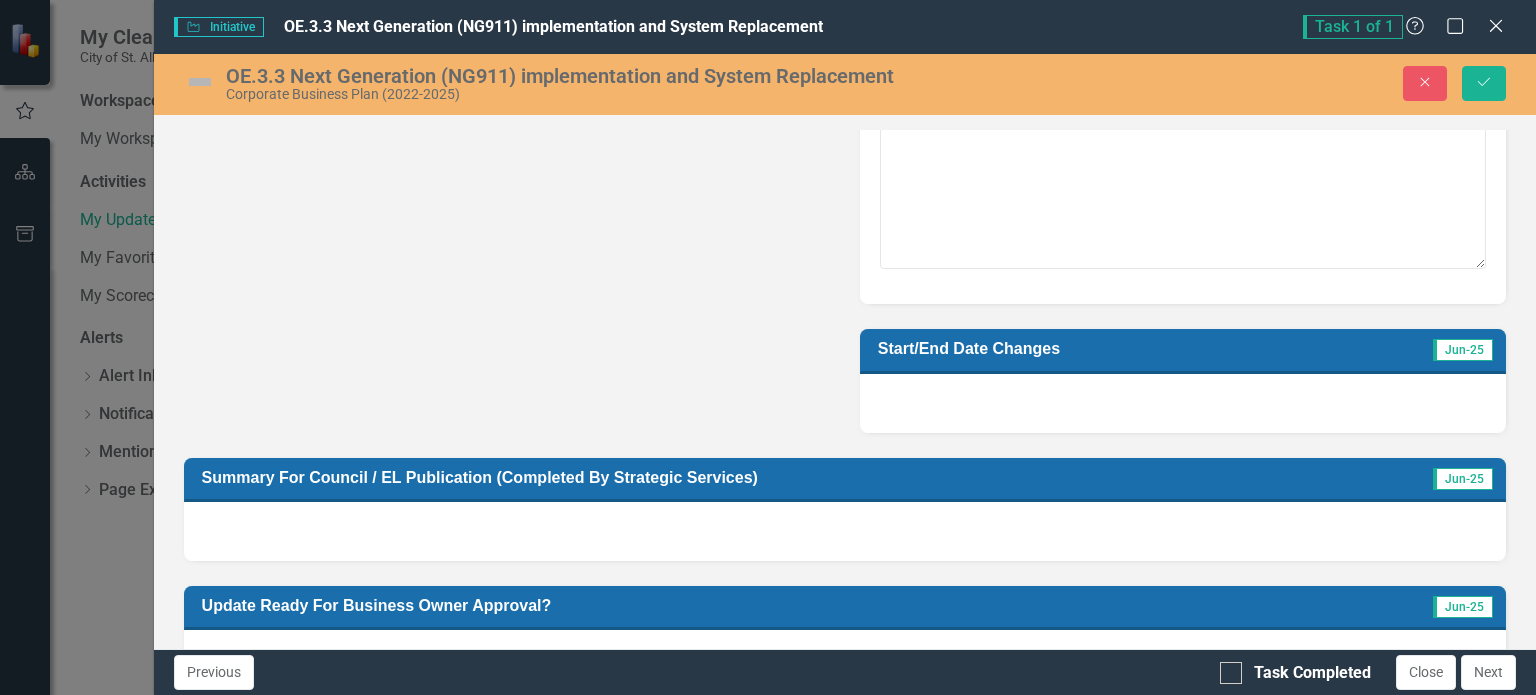 scroll, scrollTop: 1504, scrollLeft: 0, axis: vertical 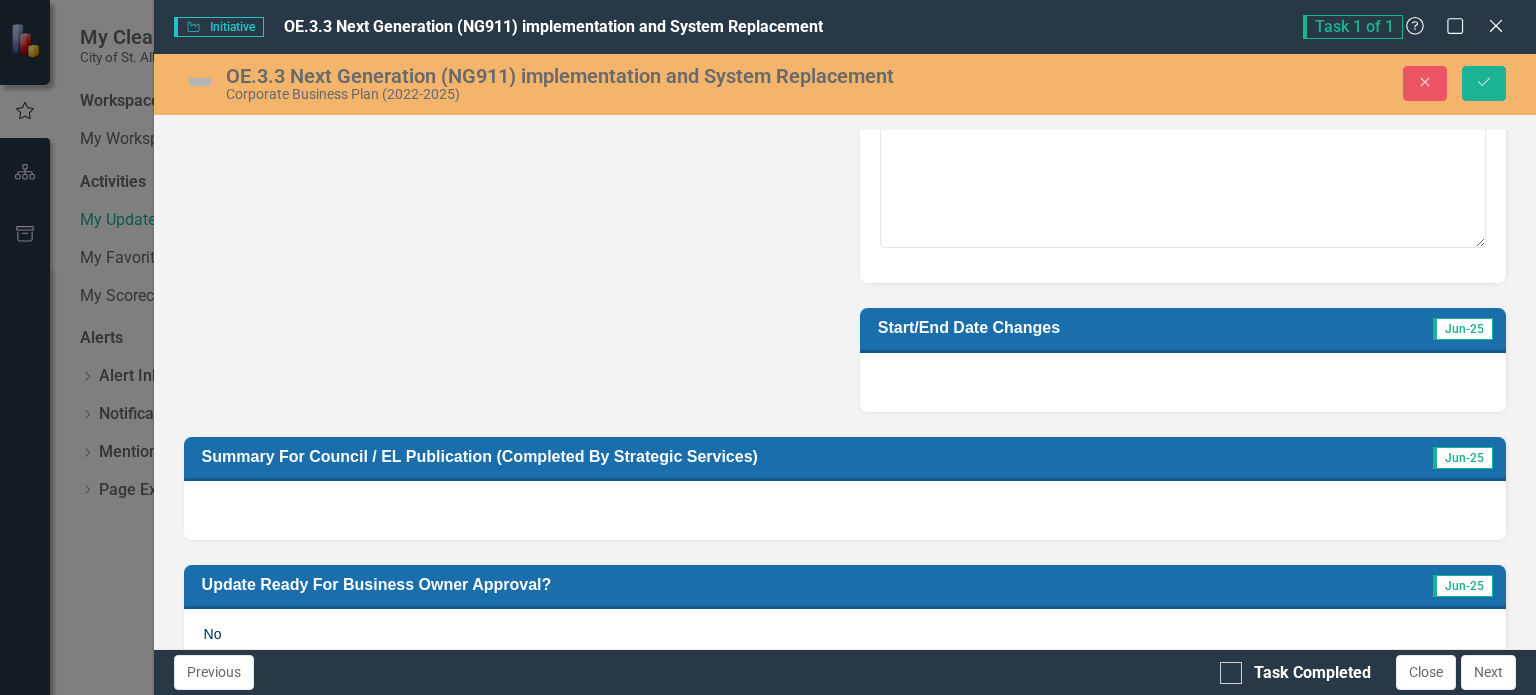 click at bounding box center (1183, 382) 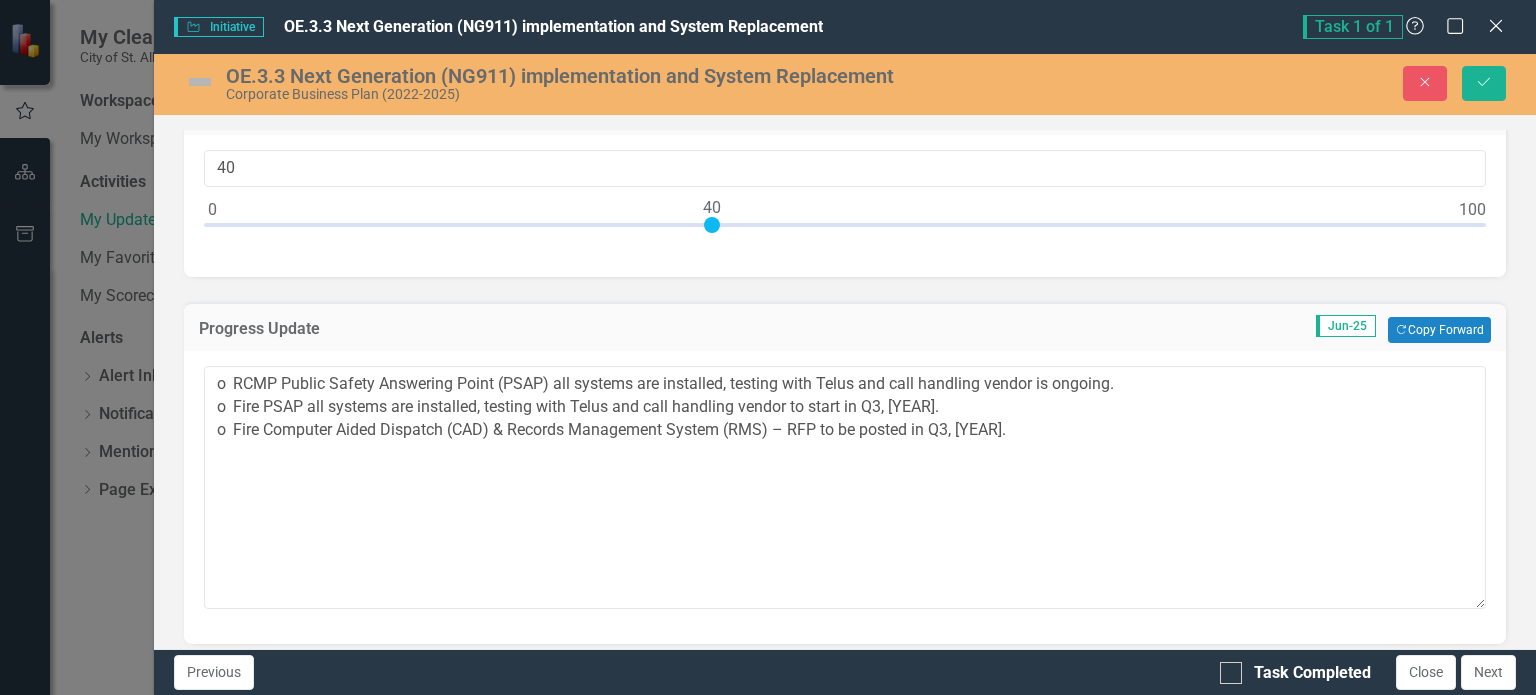 scroll, scrollTop: 0, scrollLeft: 0, axis: both 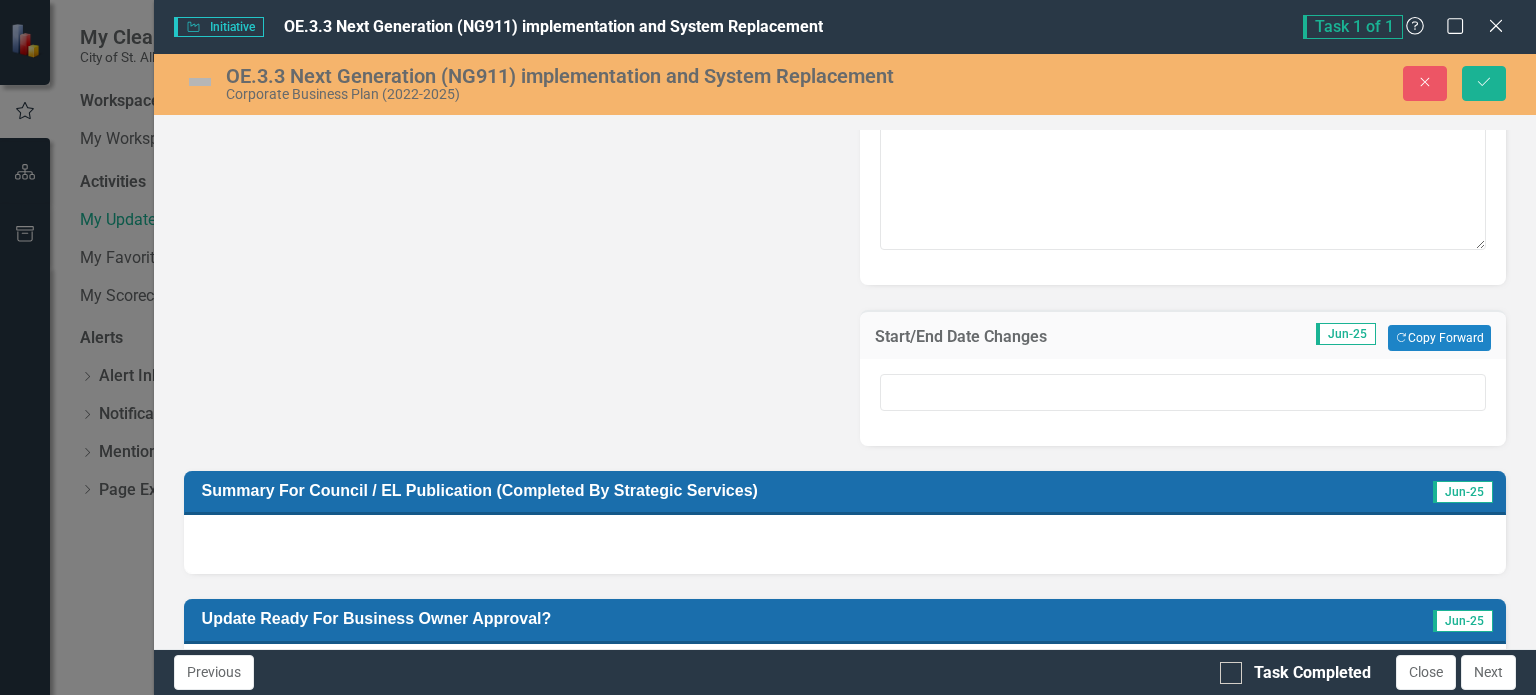 click on "Percent Complete Jun-25 Copy Forward  Copy Forward  40 Progress Update Jun-25 Copy Forward  Copy Forward  o	RCMP Public Safety Answering Point (PSAP) all systems are installed, testing with Telus and call handling vendor is ongoing.
o	Fire PSAP all systems are installed, testing with Telus and call handling vendor to start in Q3, [YEAR].
o	Fire Computer Aided Dispatch (CAD) & Records Management System (RMS) – RFP to be posted in Q3, [YEAR].
Start Date [DATE] End Date [DATE] Project Lead BO [PERSON] (Information Technology) Business Owner EC [PERSON] (Emergency Services) Obstacles & Barriers & Timing Constraints Jun-25 Copy Forward  Copy Forward  o	Vendor and telco availability constraints due to high number of PSAPs in Canada that are yet to switch to the NG911 network. Next Steps Jun-25 Copy Forward  Copy Forward  o	RCMP PSAP continue testing with Telus, aiming for Q4 [YEAR] go live.
o	Fire PSAP start testing with Telus, aiming for Q1 [YEAR] go live.
o	Post Fire CAD and RMS RFP.
Jun-25 Copy Forward No" at bounding box center [845, -274] 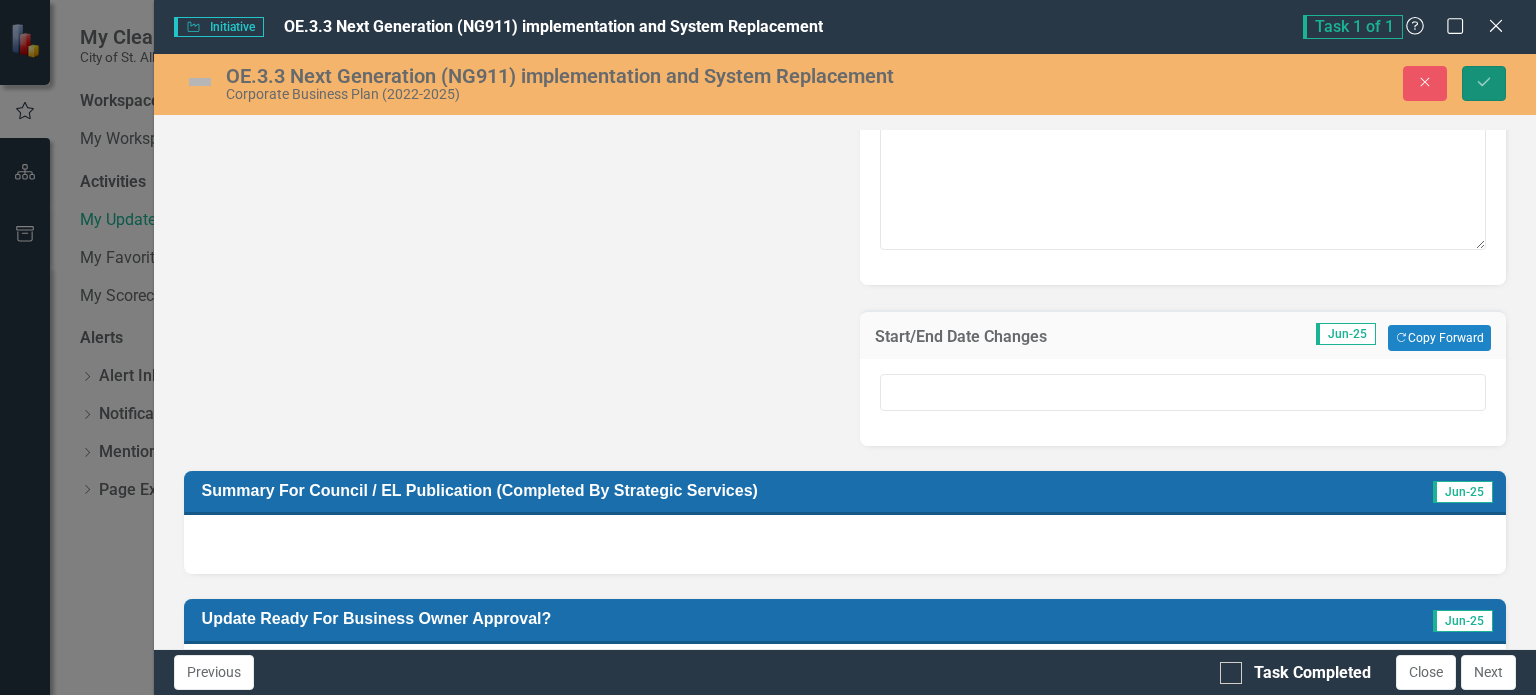 click on "Save" at bounding box center (1484, 82) 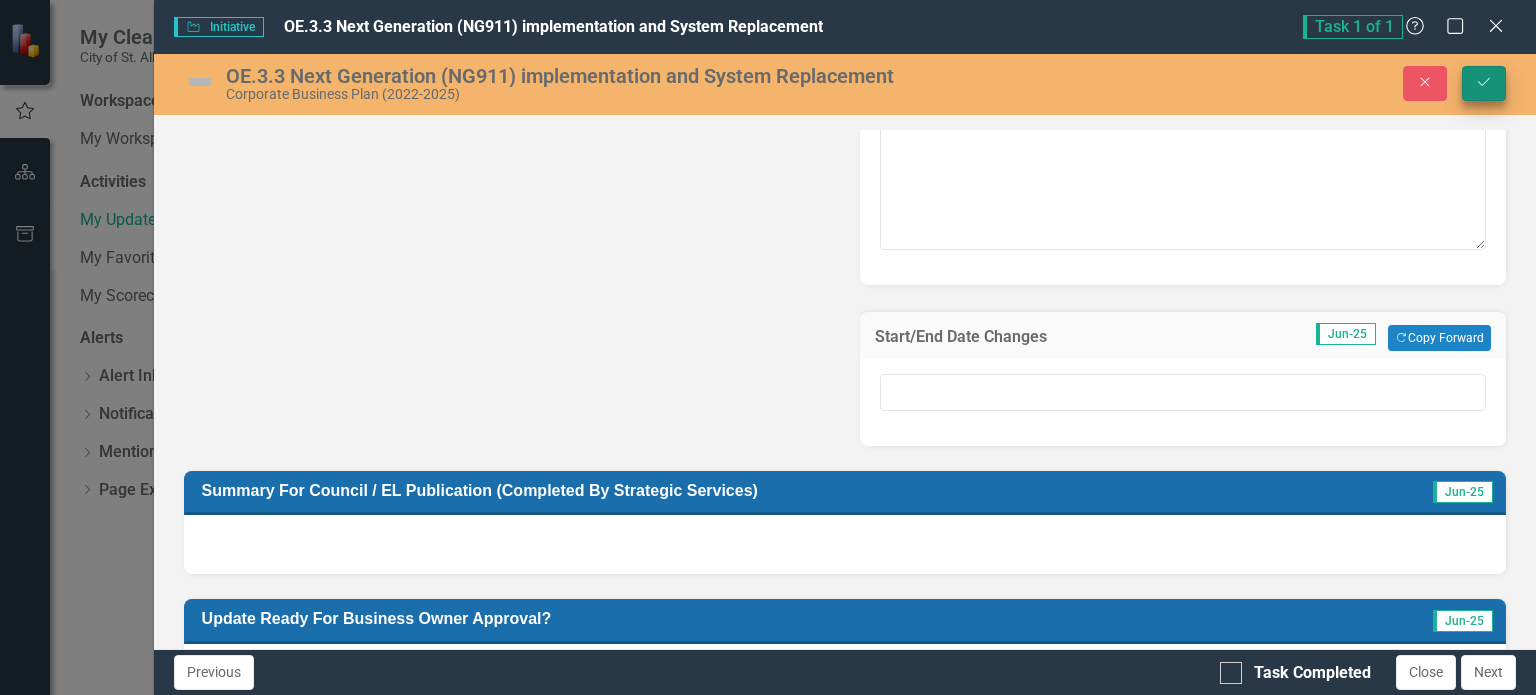 scroll, scrollTop: 673, scrollLeft: 0, axis: vertical 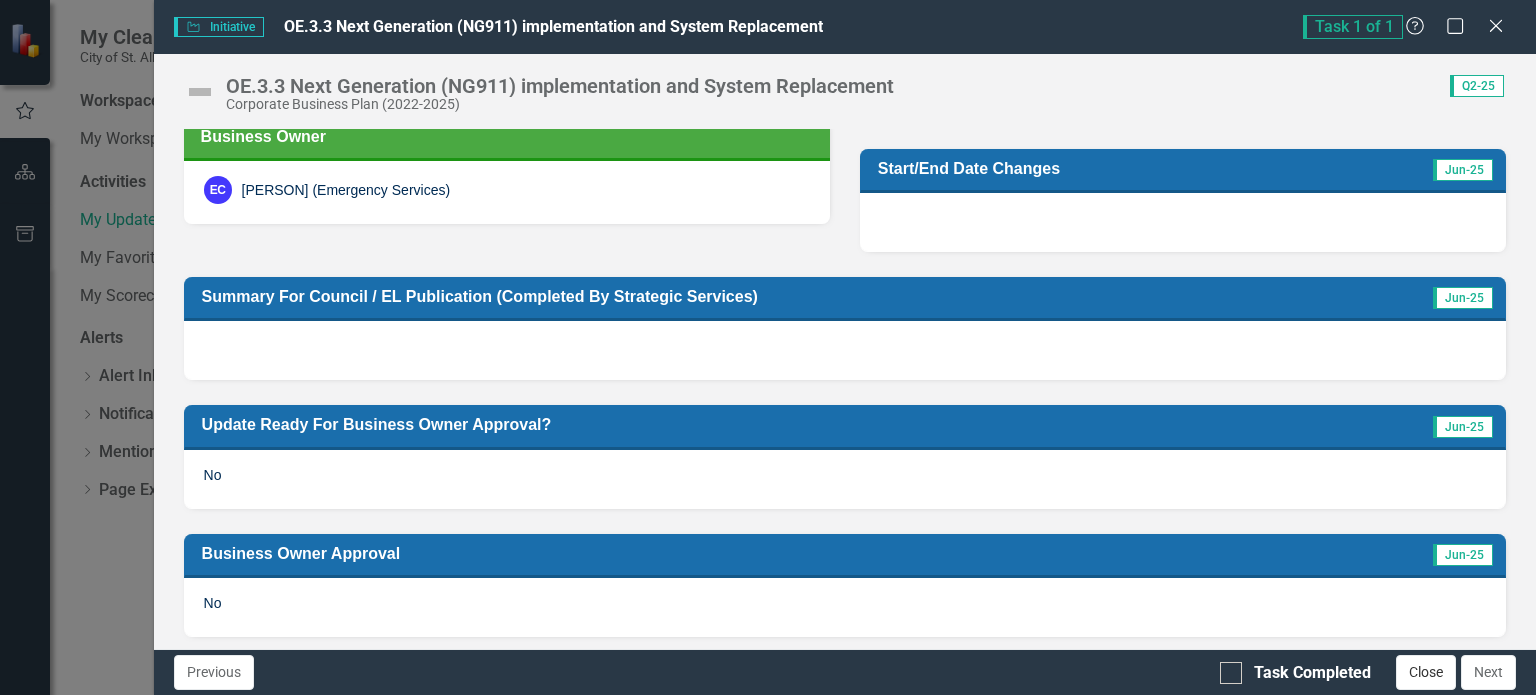click on "Close" at bounding box center [1426, 672] 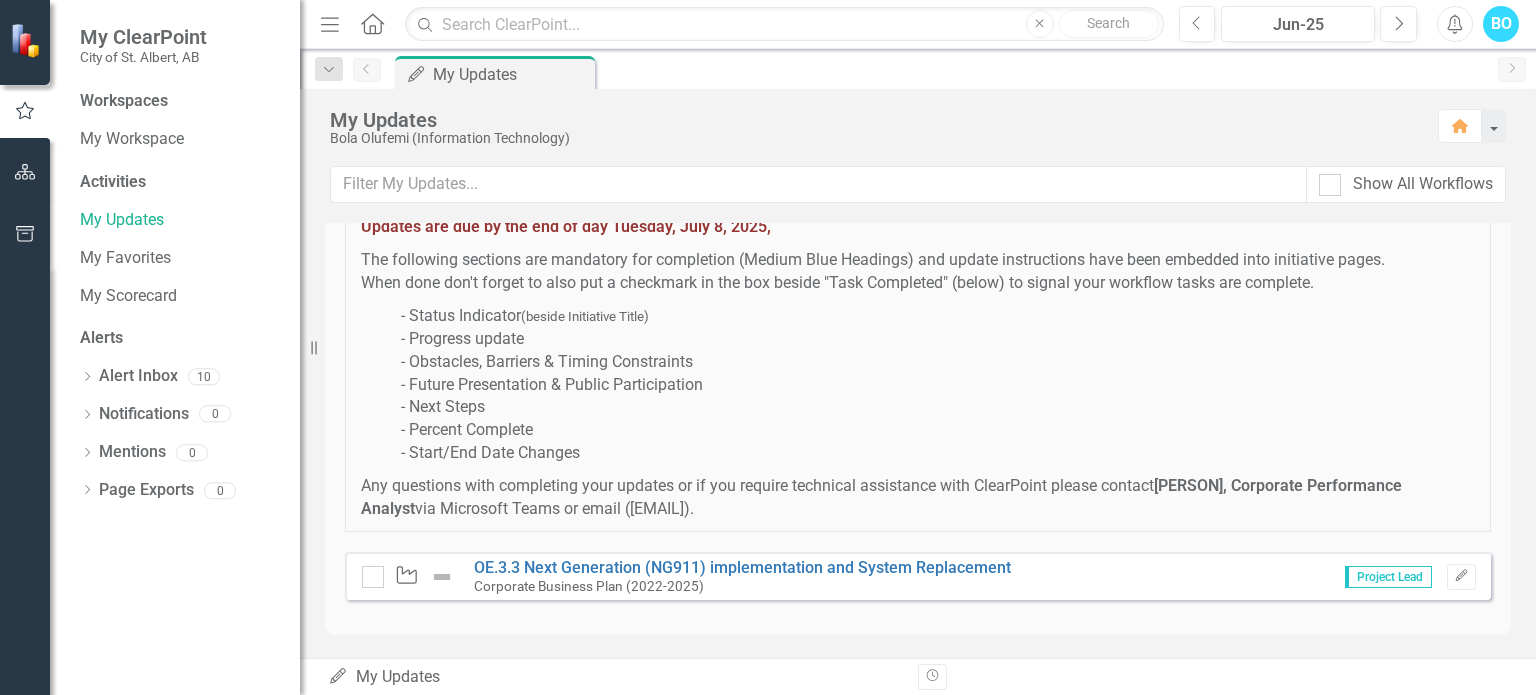 type 